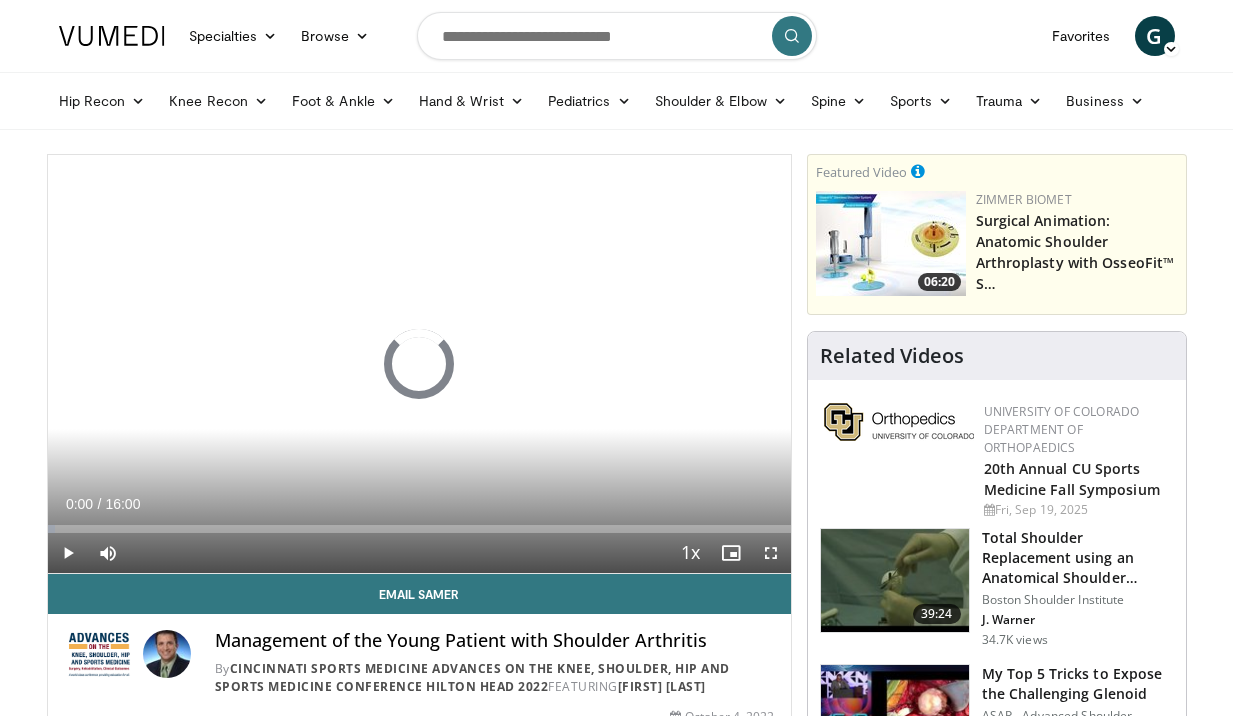 scroll, scrollTop: 0, scrollLeft: 0, axis: both 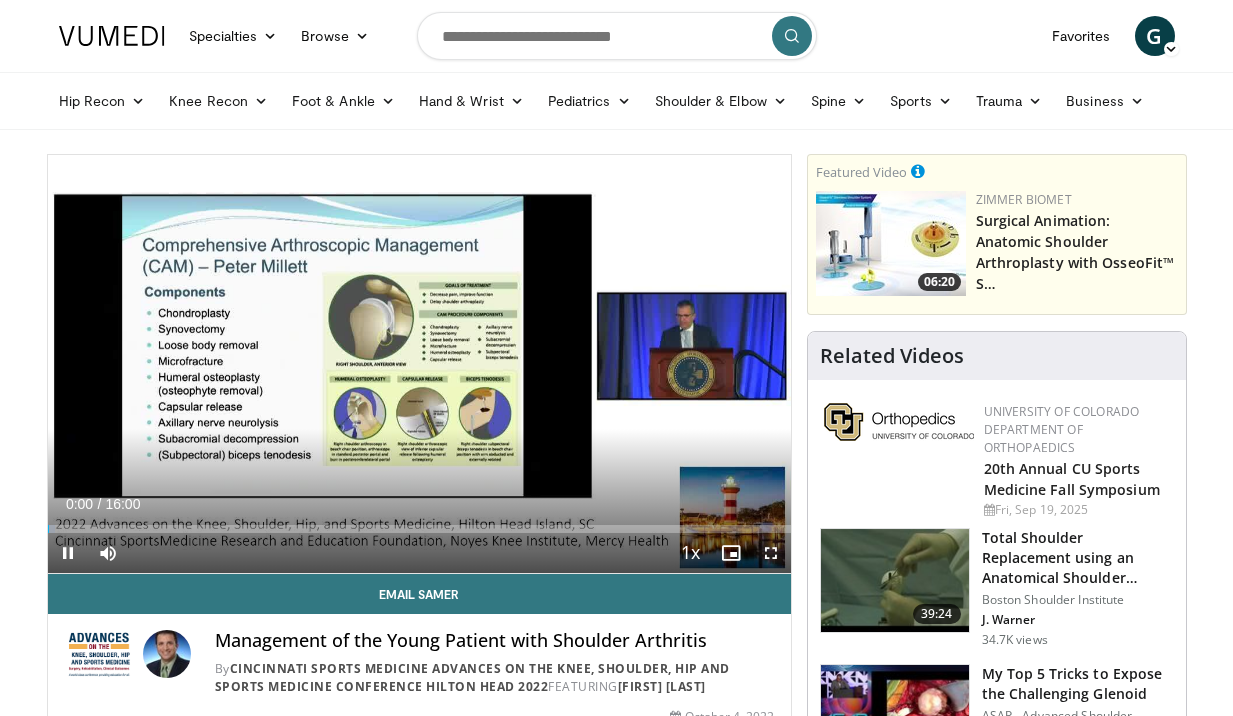 click at bounding box center (771, 553) 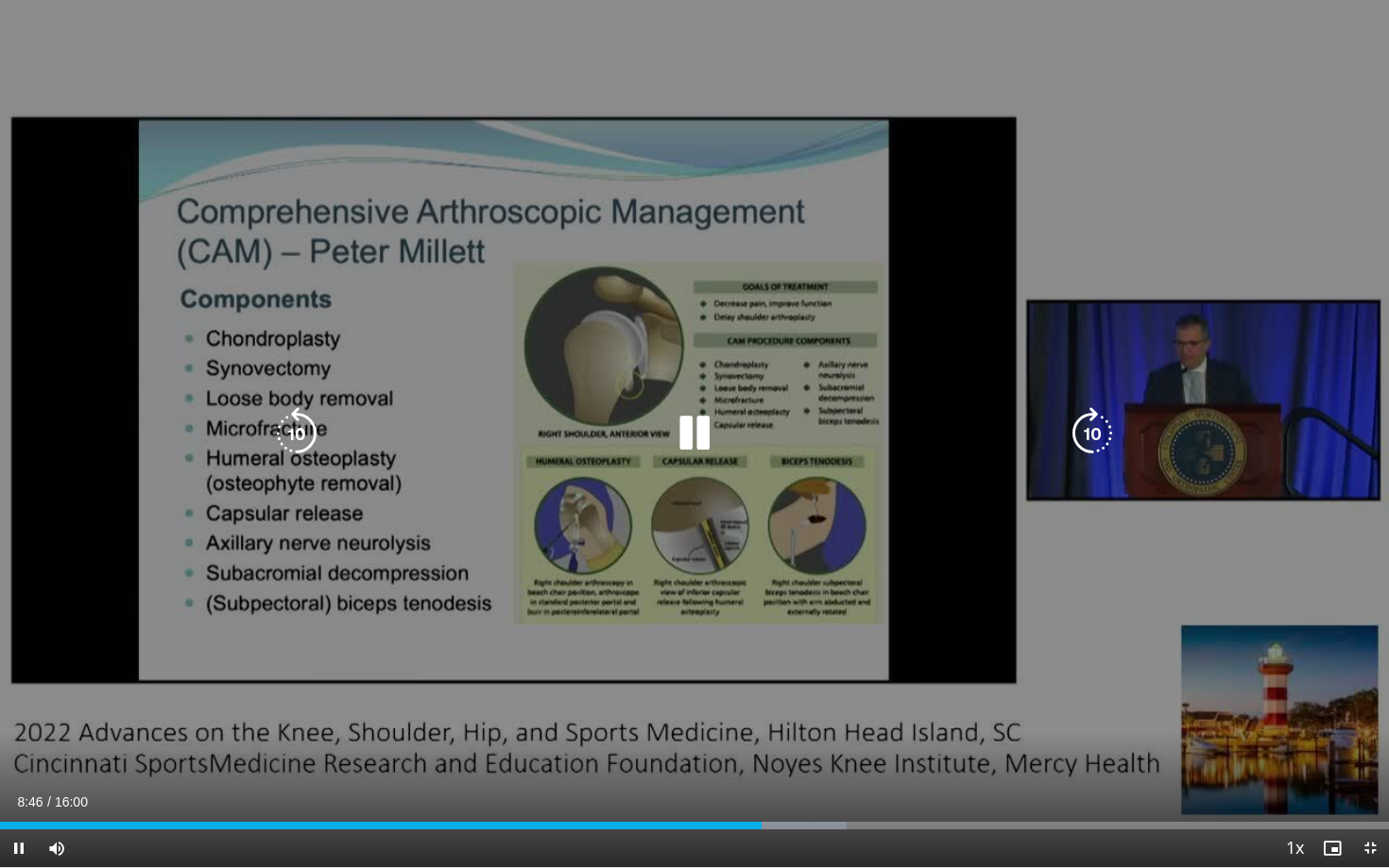 click at bounding box center (694, 434) 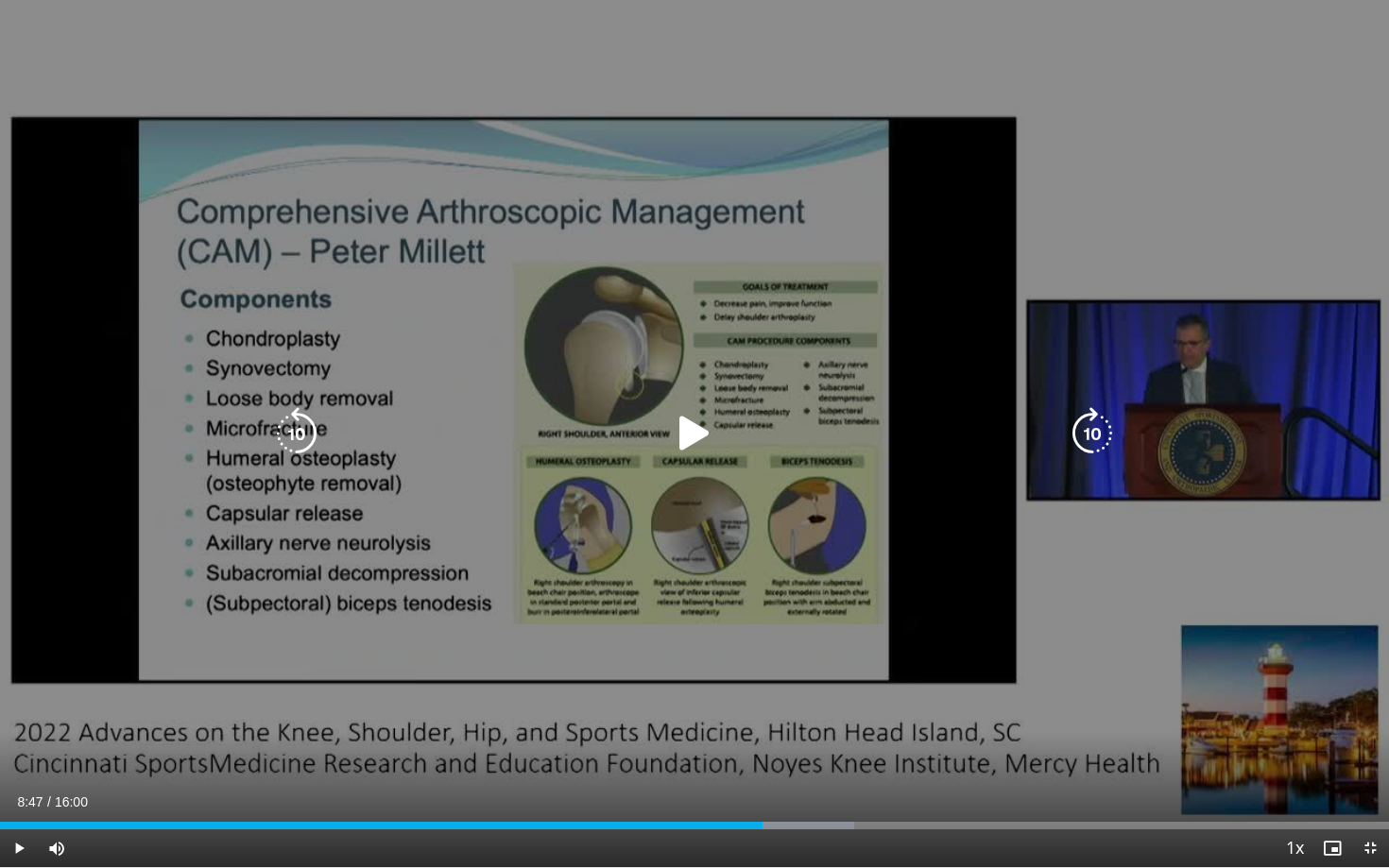 click at bounding box center [694, 434] 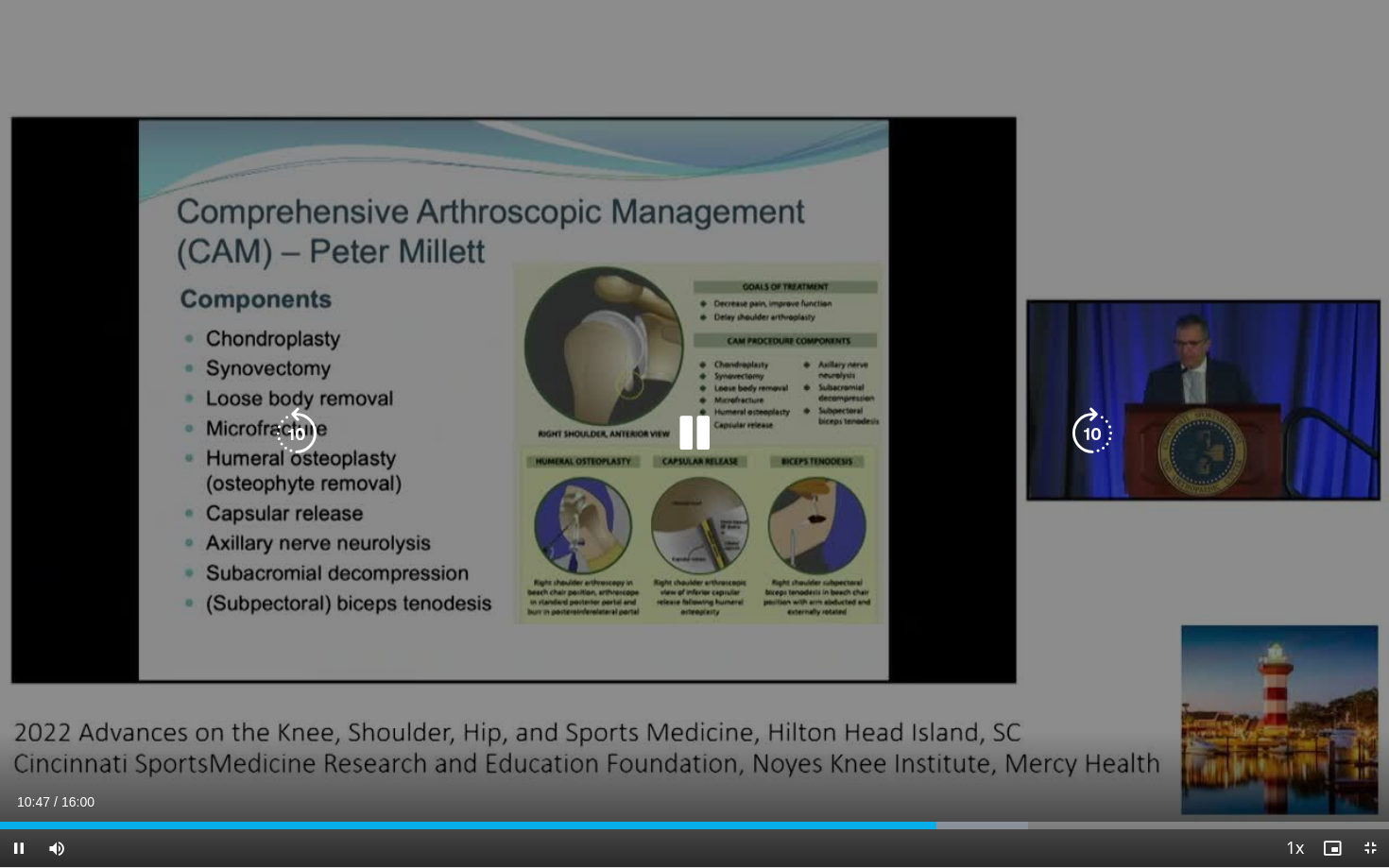 click on "10 seconds
Tap to unmute" at bounding box center (694, 434) 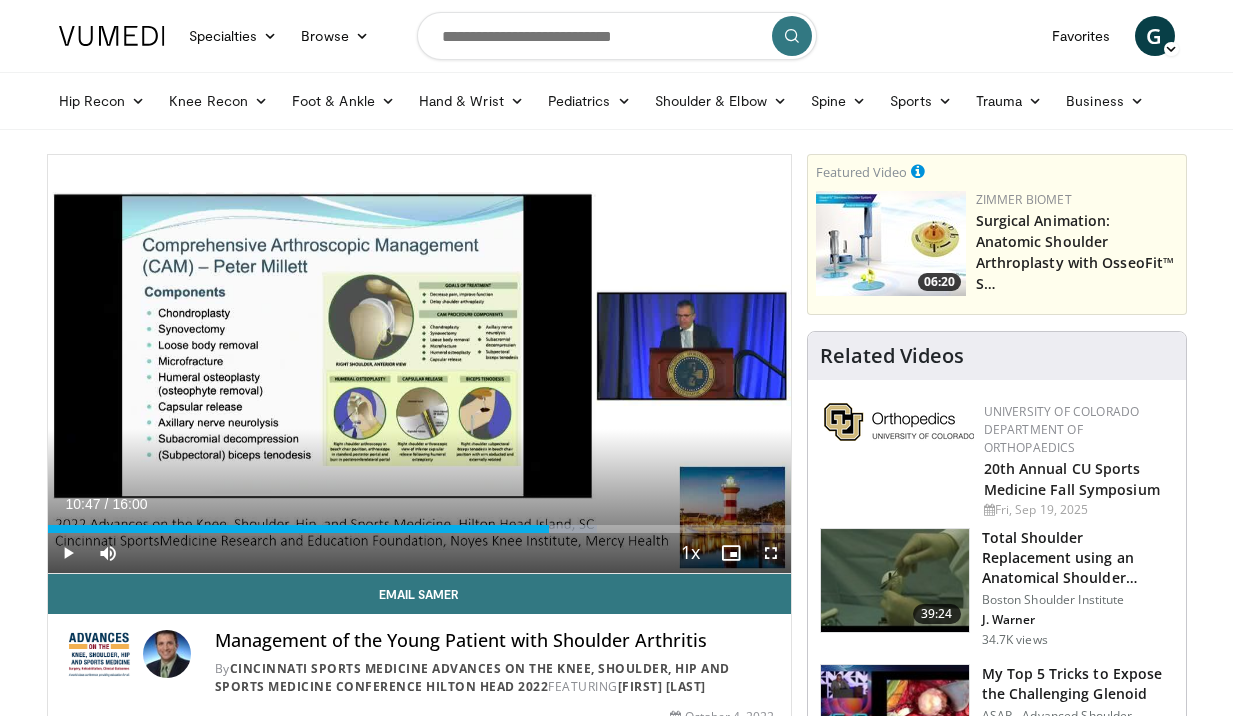 click at bounding box center (771, 553) 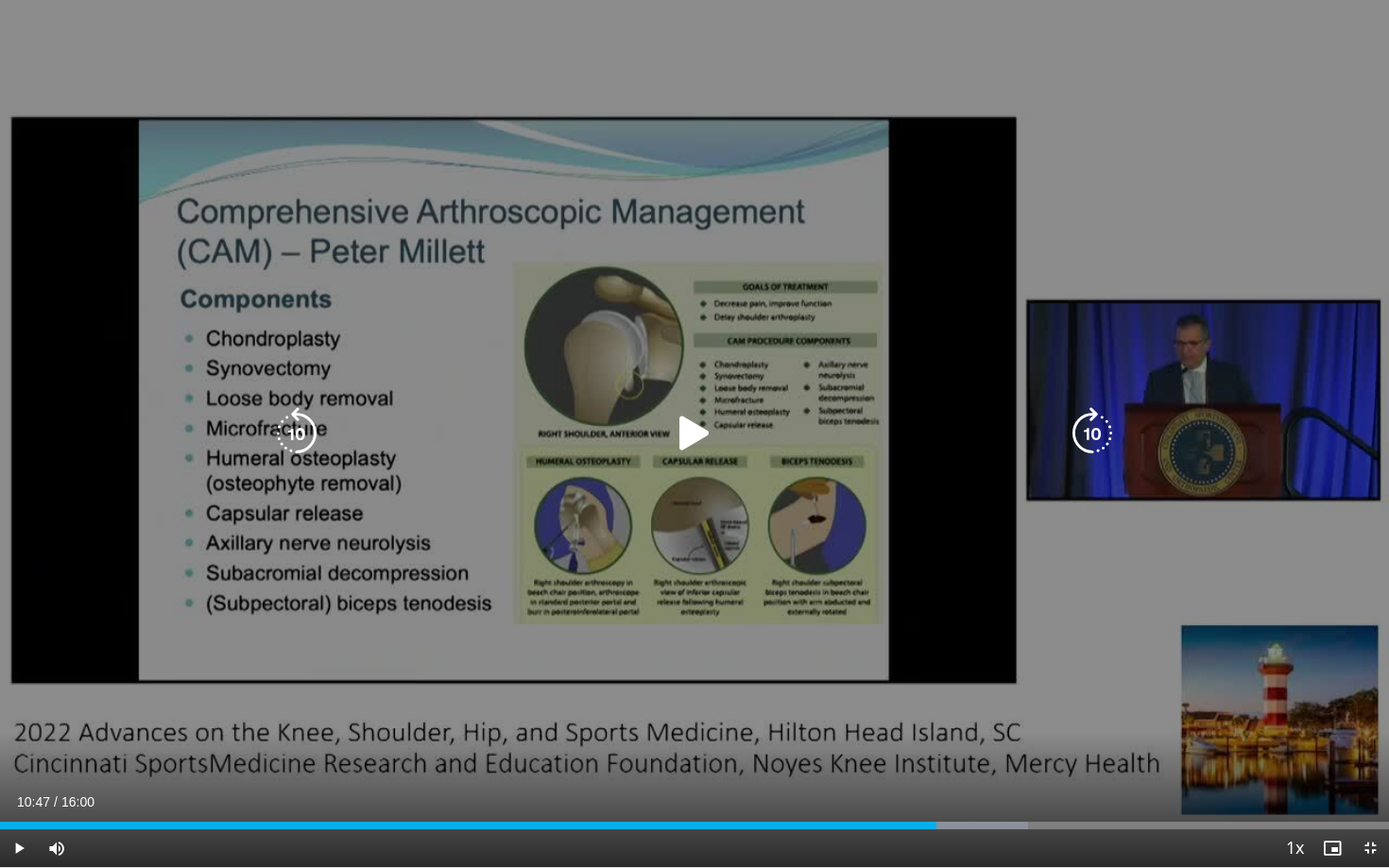 click at bounding box center [694, 434] 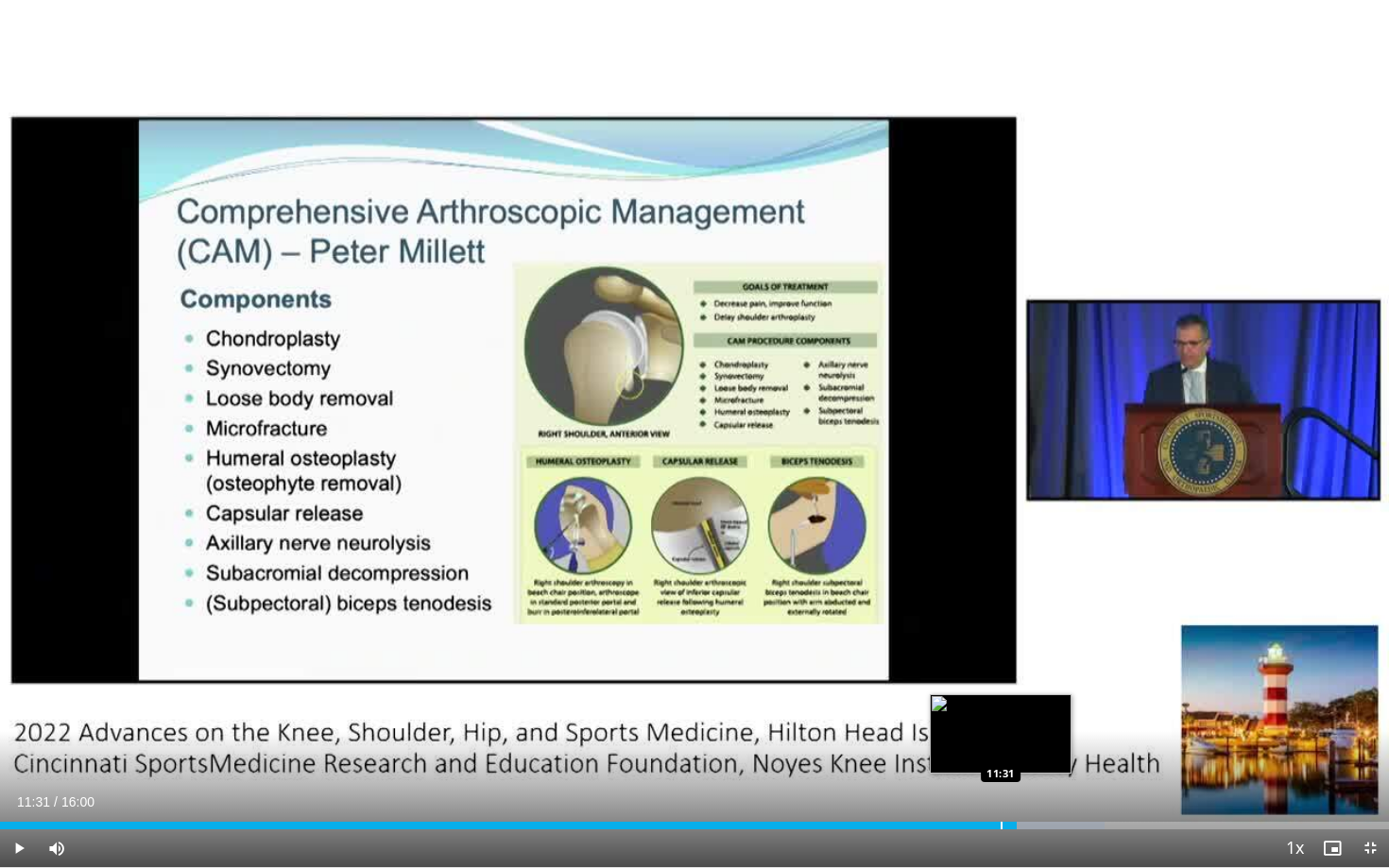 click at bounding box center (1002, 825) 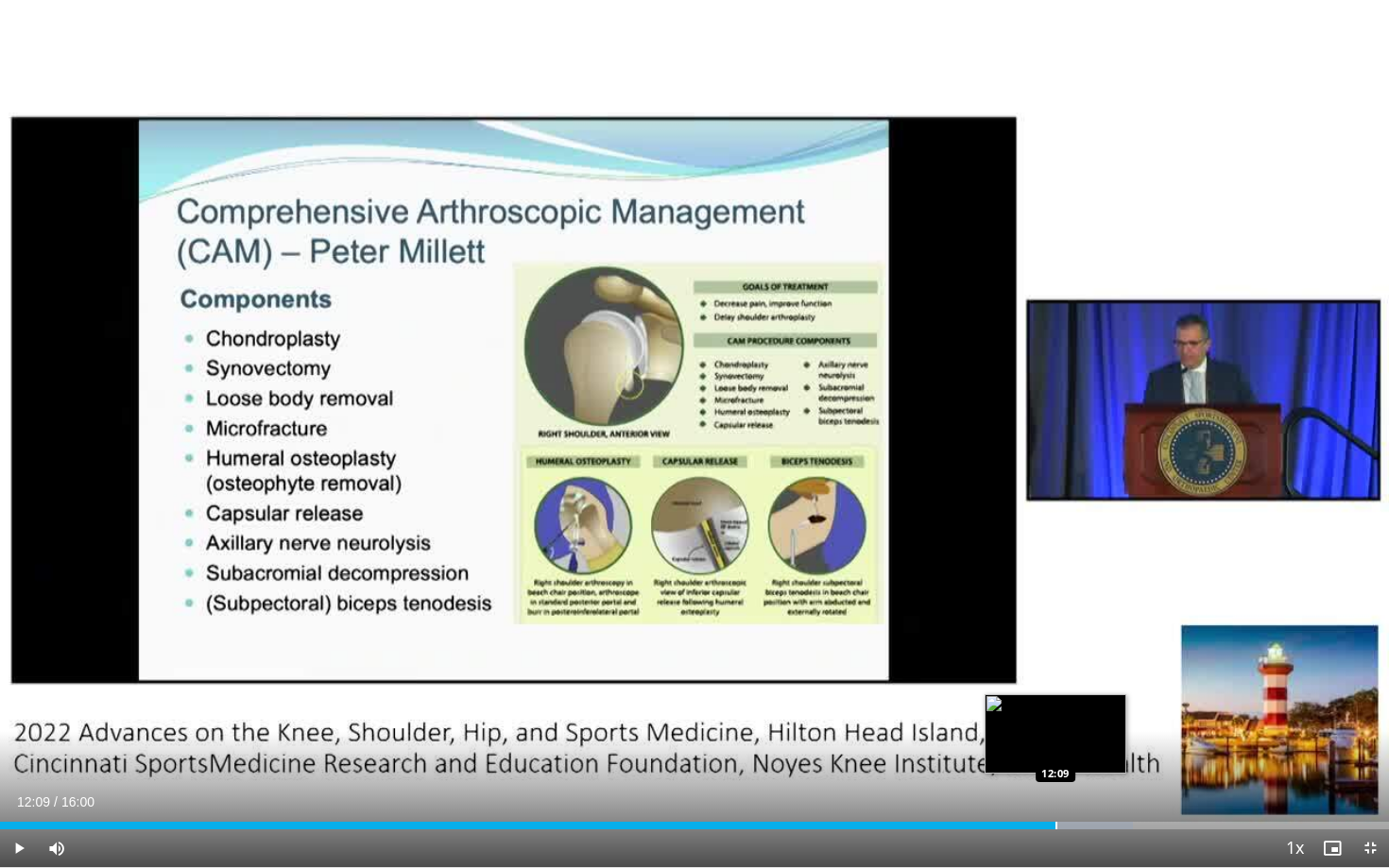 click at bounding box center [1056, 825] 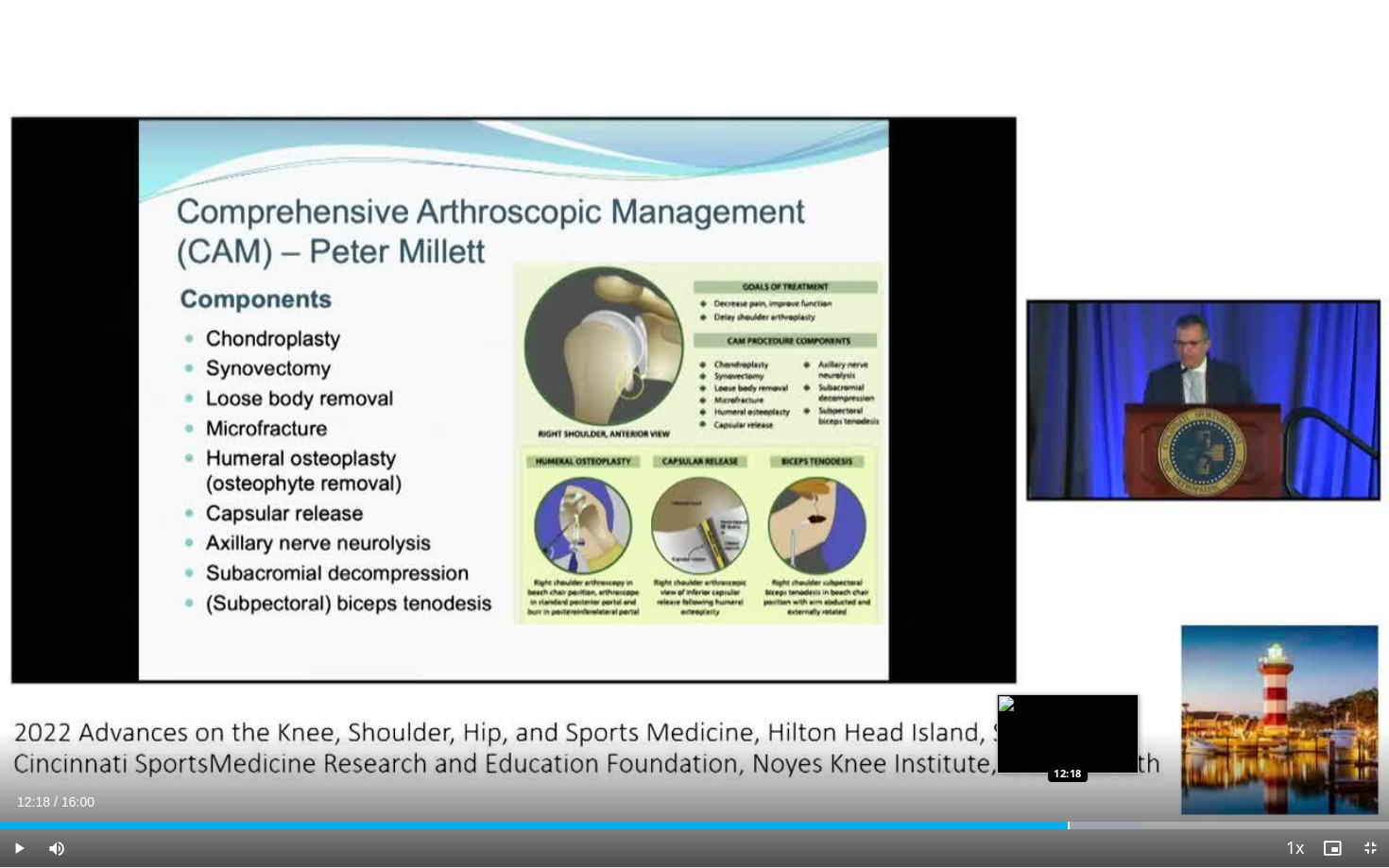 click at bounding box center (1069, 825) 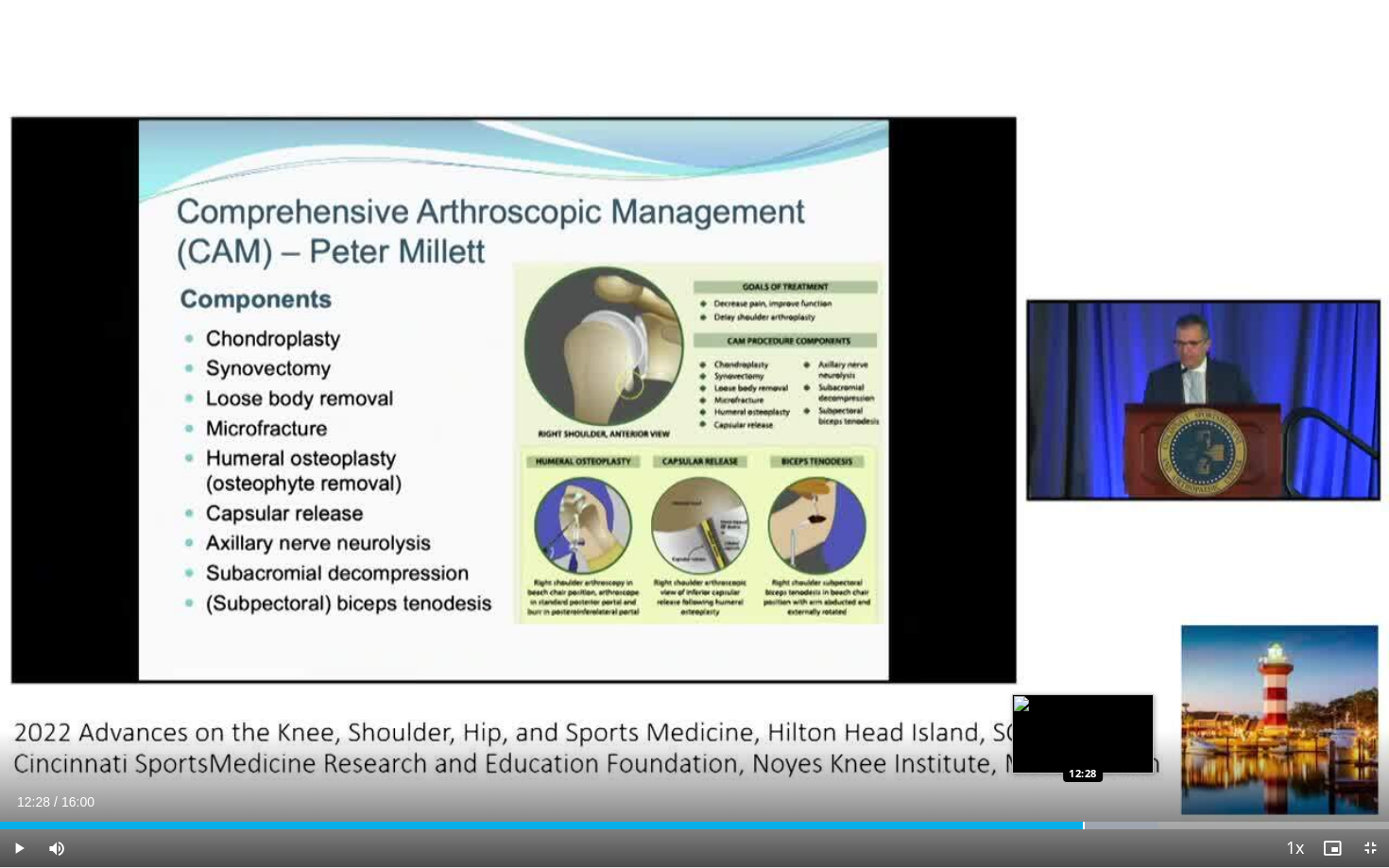 click at bounding box center (1084, 825) 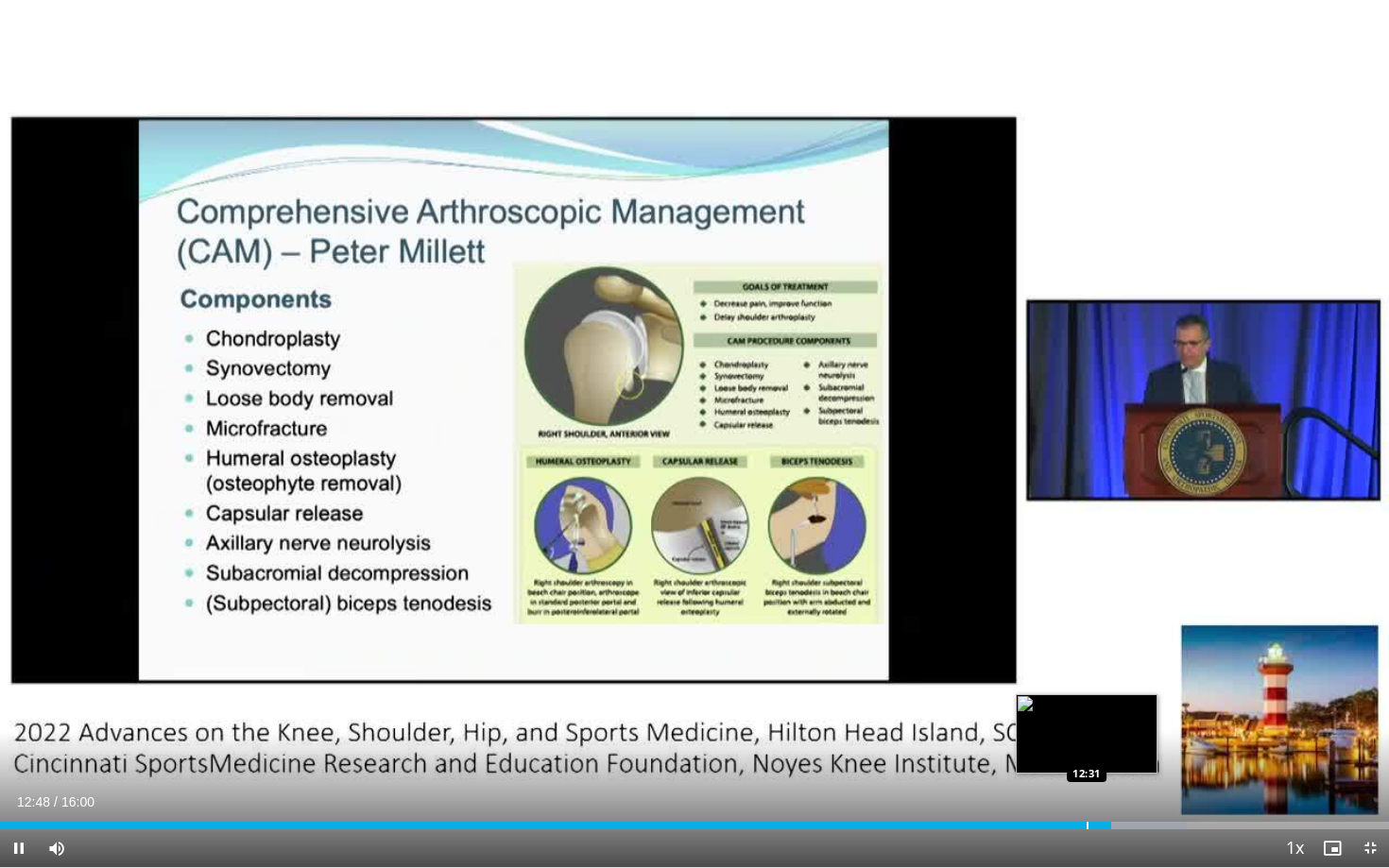 click at bounding box center (1088, 825) 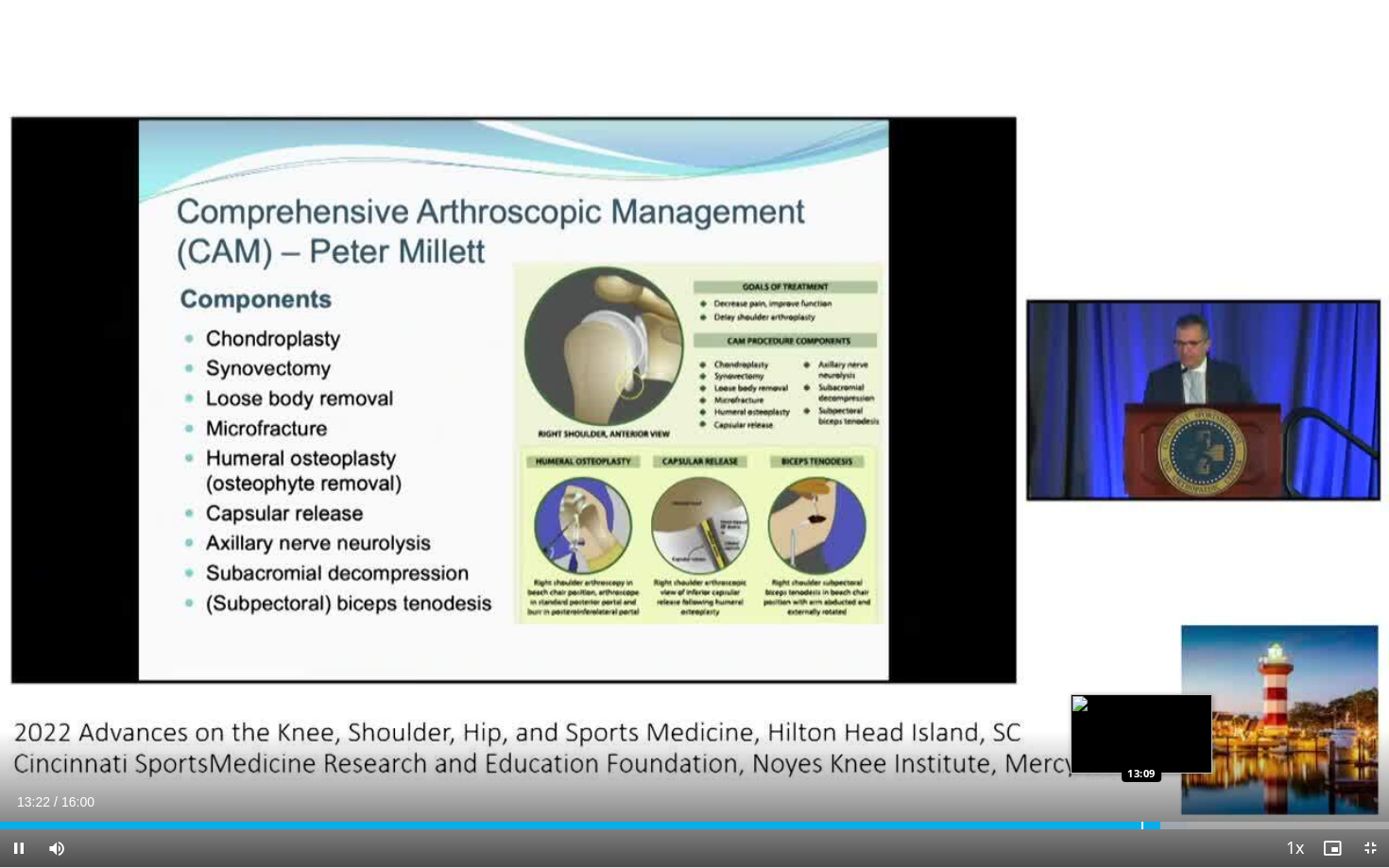 click on "Loaded :  85.46% 13:22 13:09" at bounding box center [694, 820] 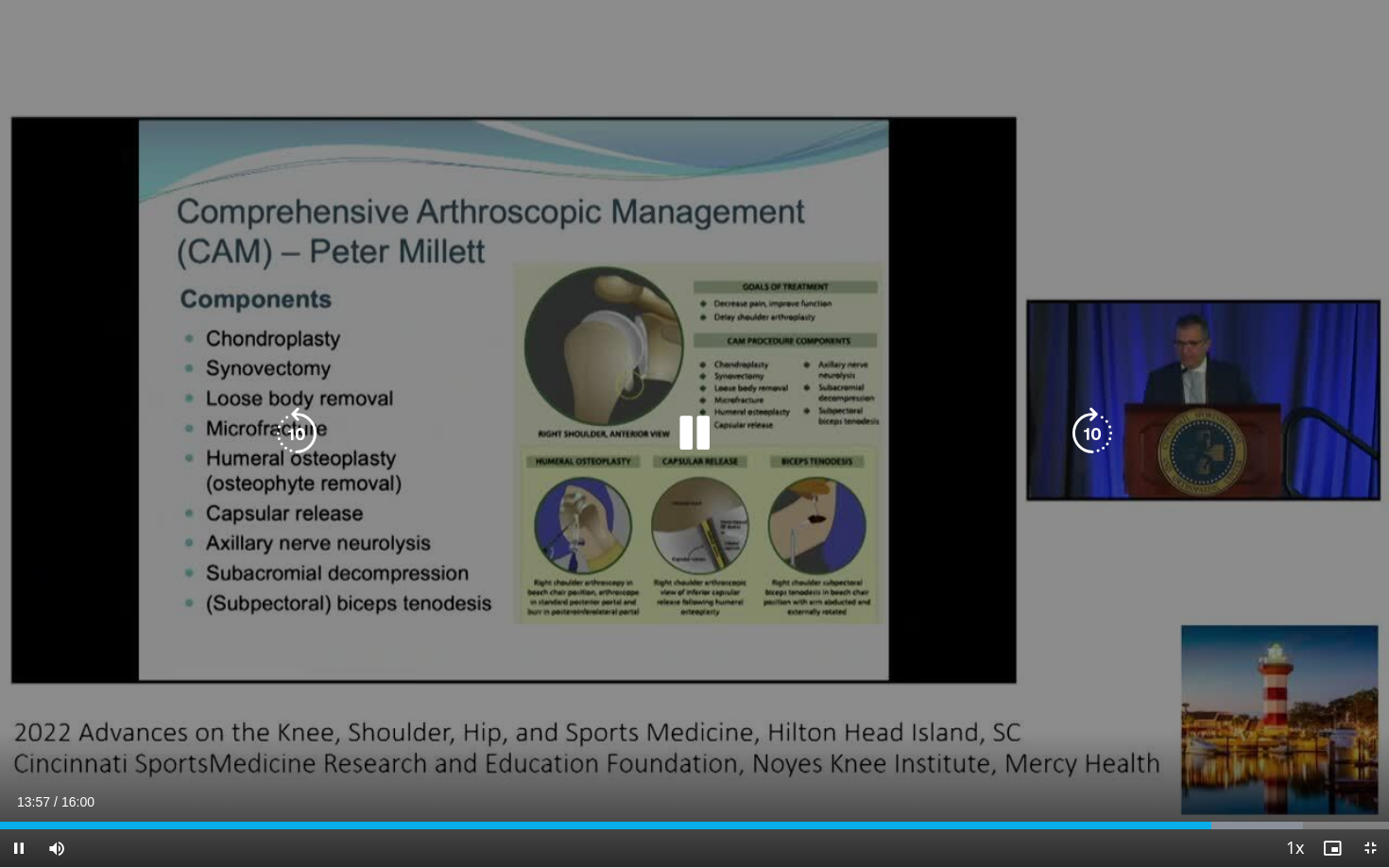 click on "10 seconds
Tap to unmute" at bounding box center (694, 434) 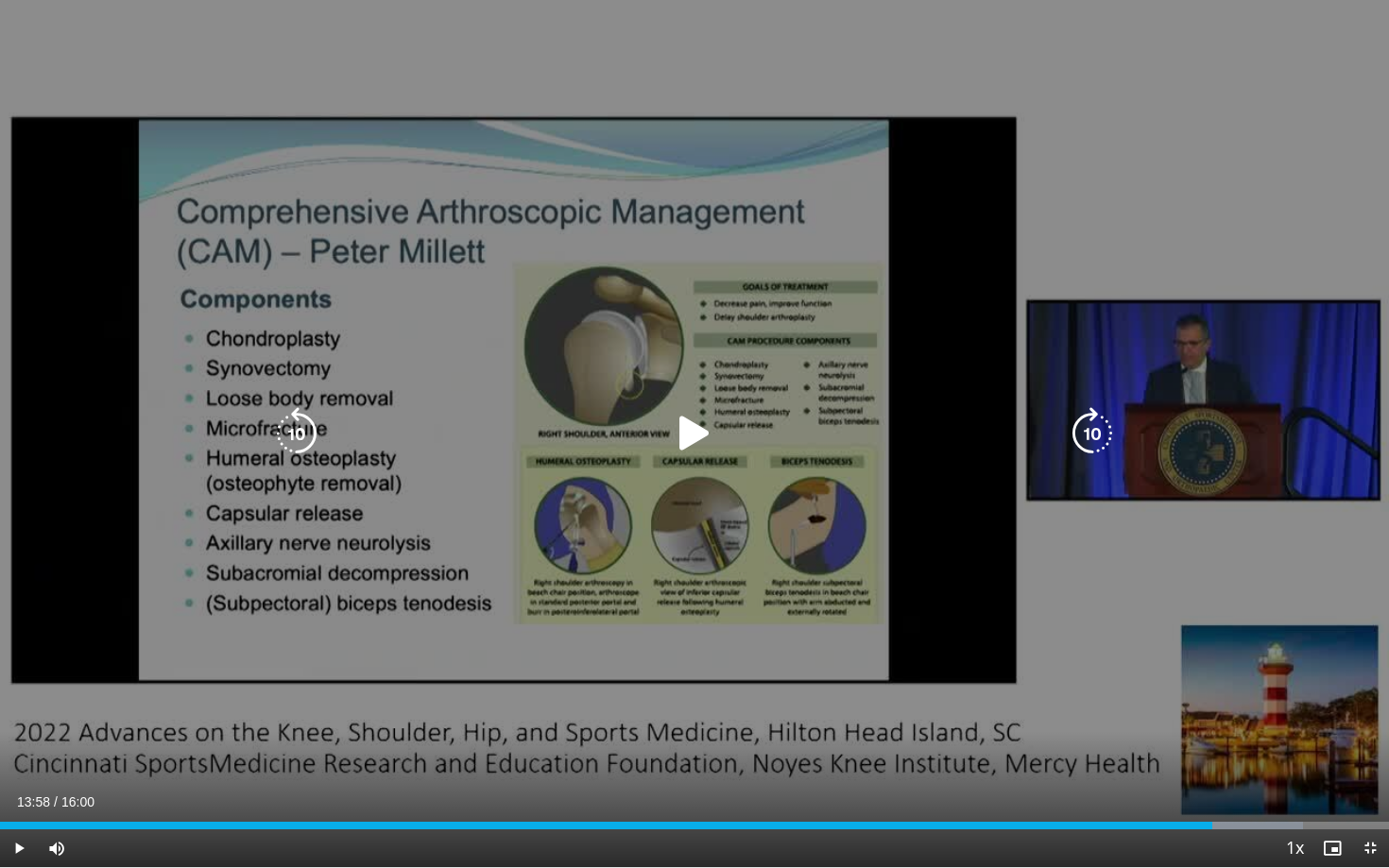 click at bounding box center [694, 434] 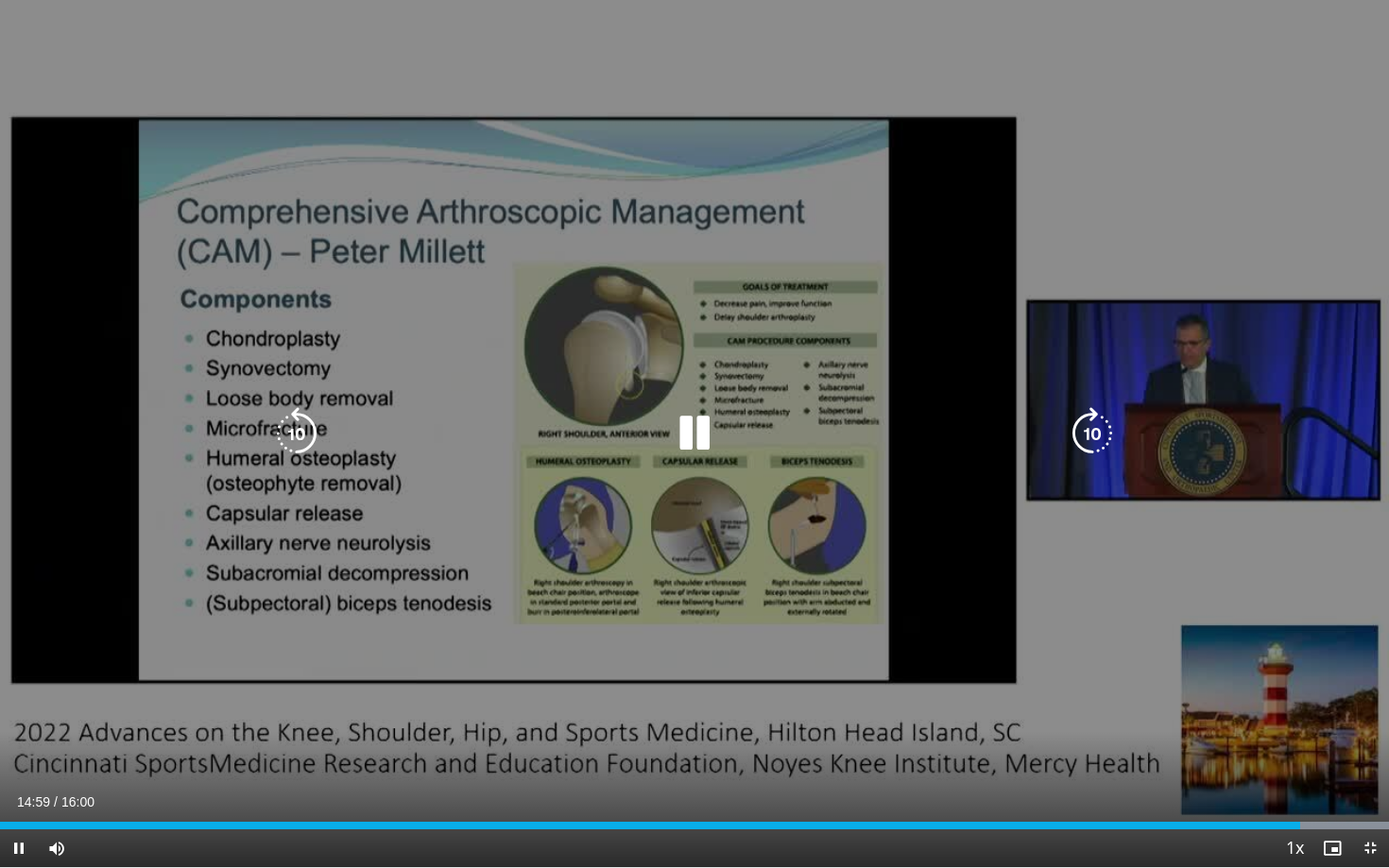 click on "10 seconds
Tap to unmute" at bounding box center [694, 434] 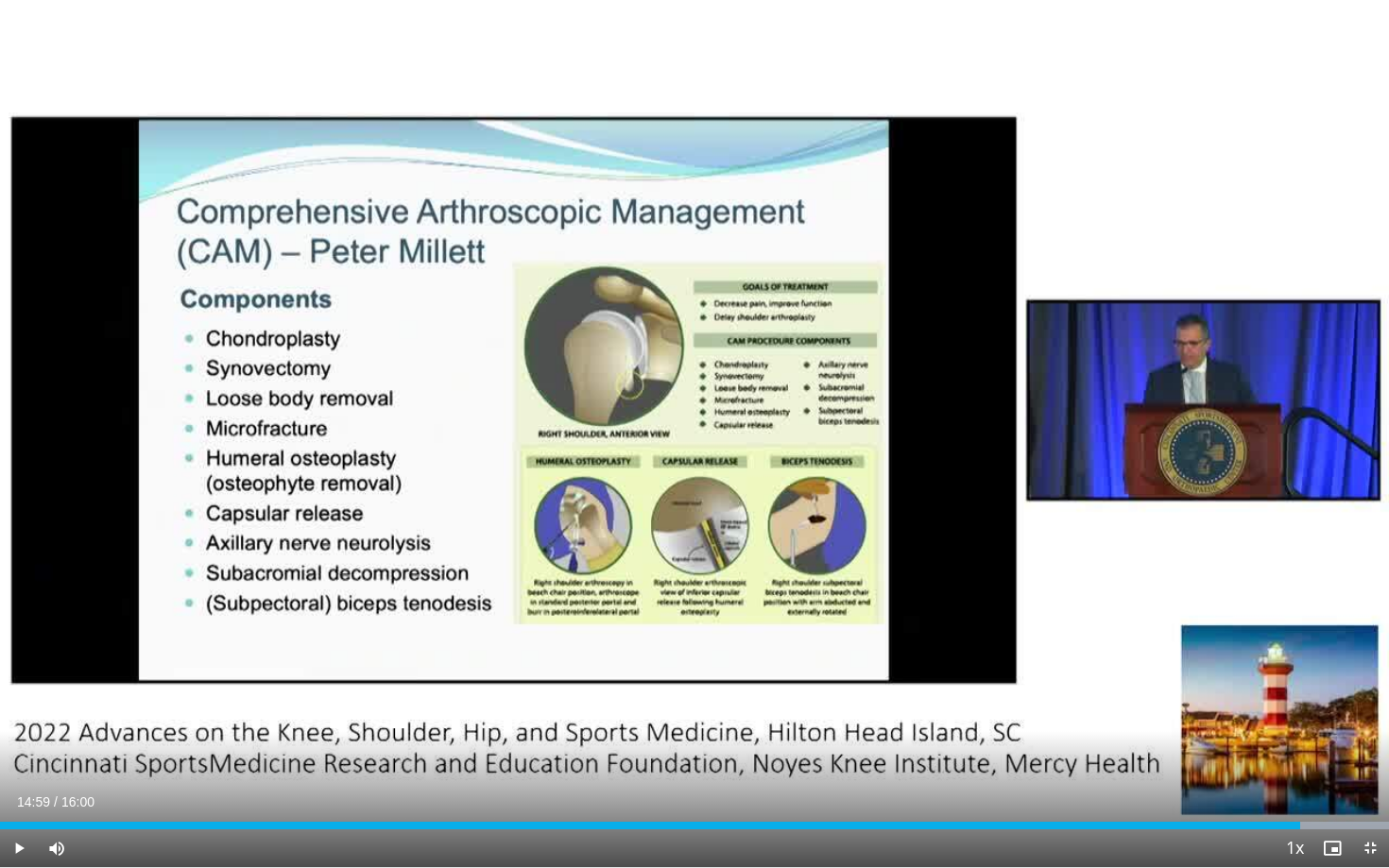 click on "Current Time  14:59 / Duration  16:00" at bounding box center (694, 802) 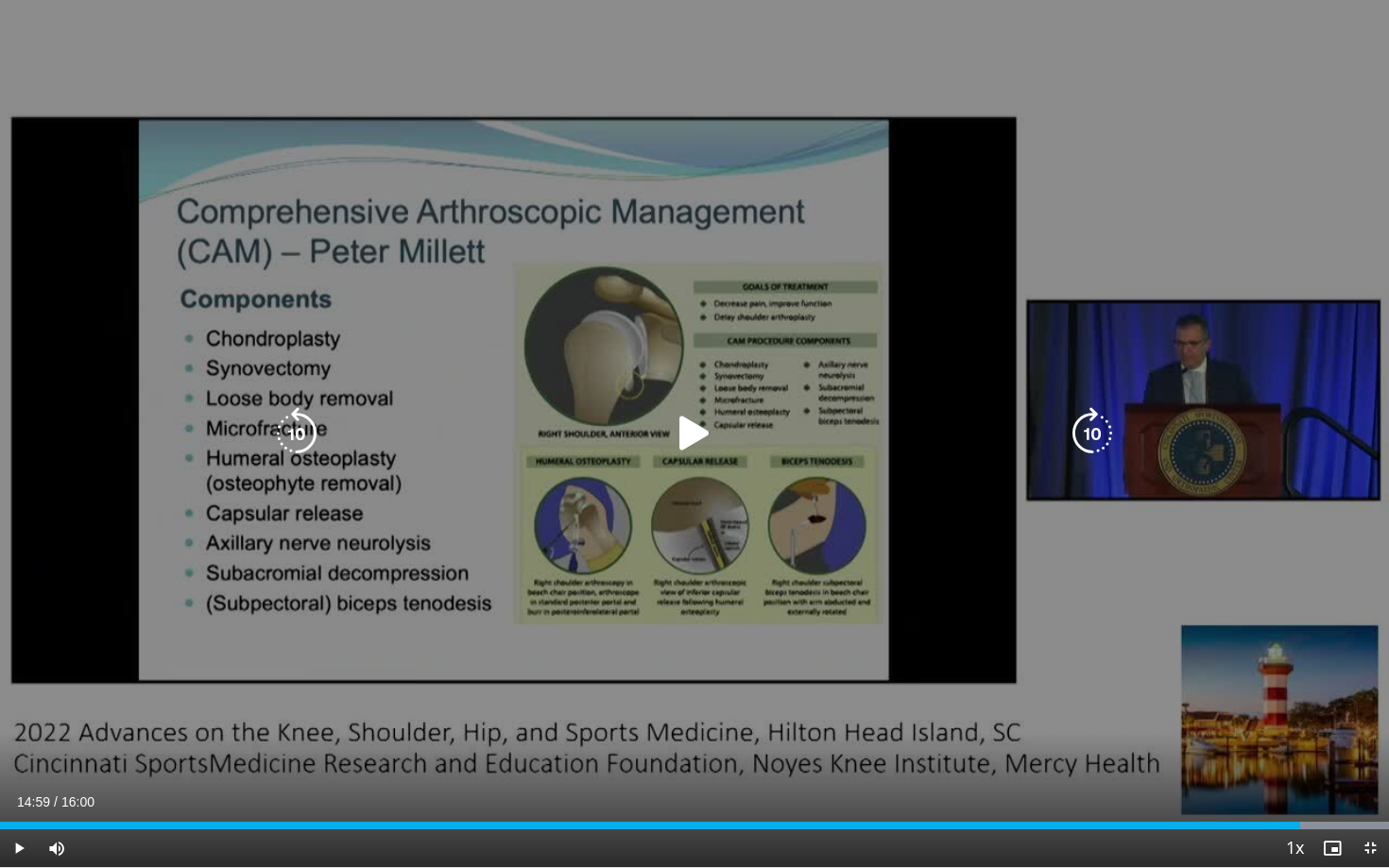 click at bounding box center [694, 434] 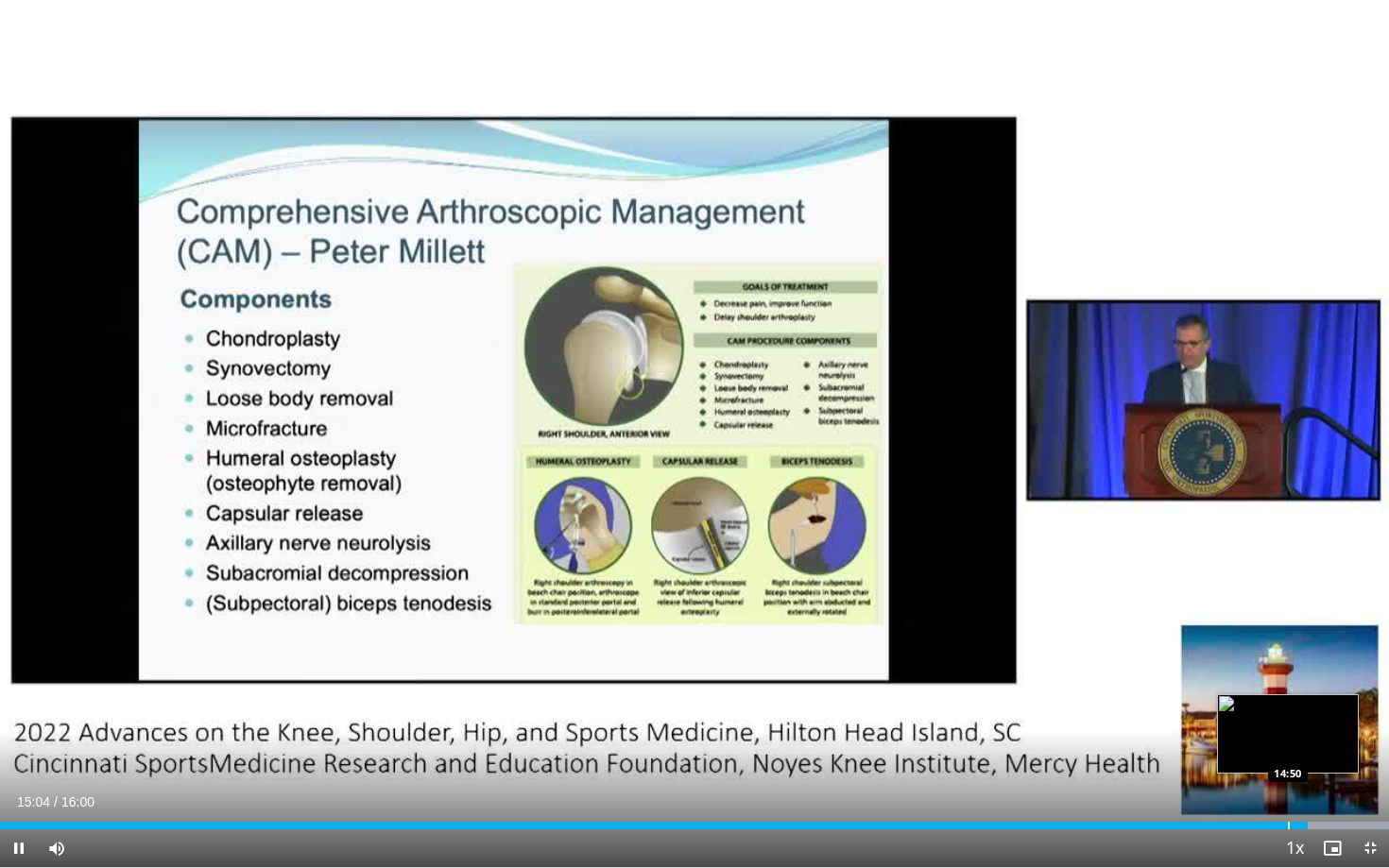 click at bounding box center (1289, 825) 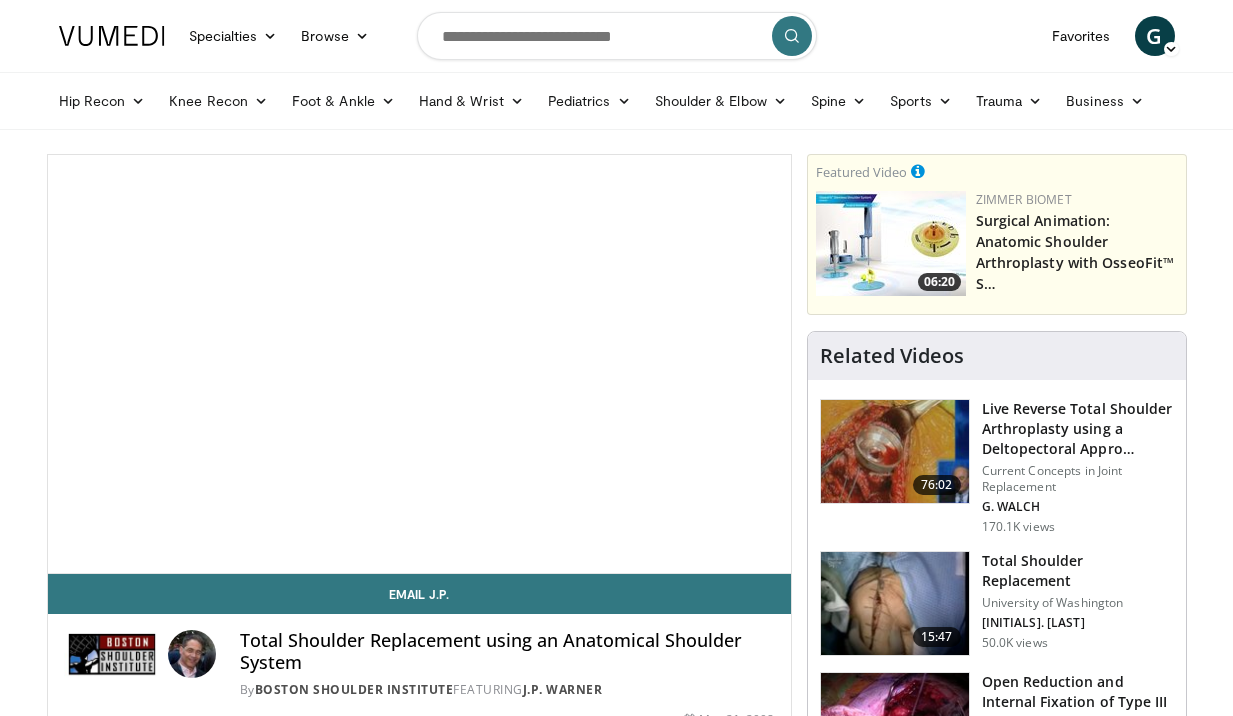 scroll, scrollTop: 0, scrollLeft: 0, axis: both 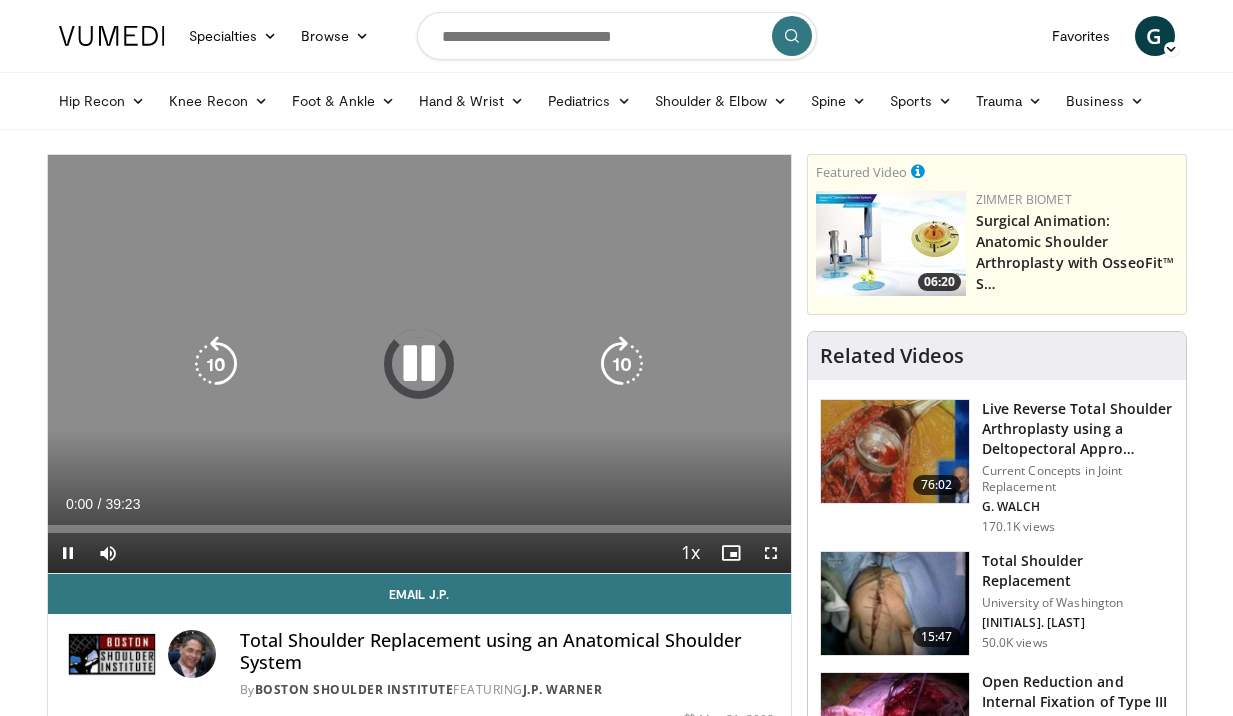 click at bounding box center [419, 364] 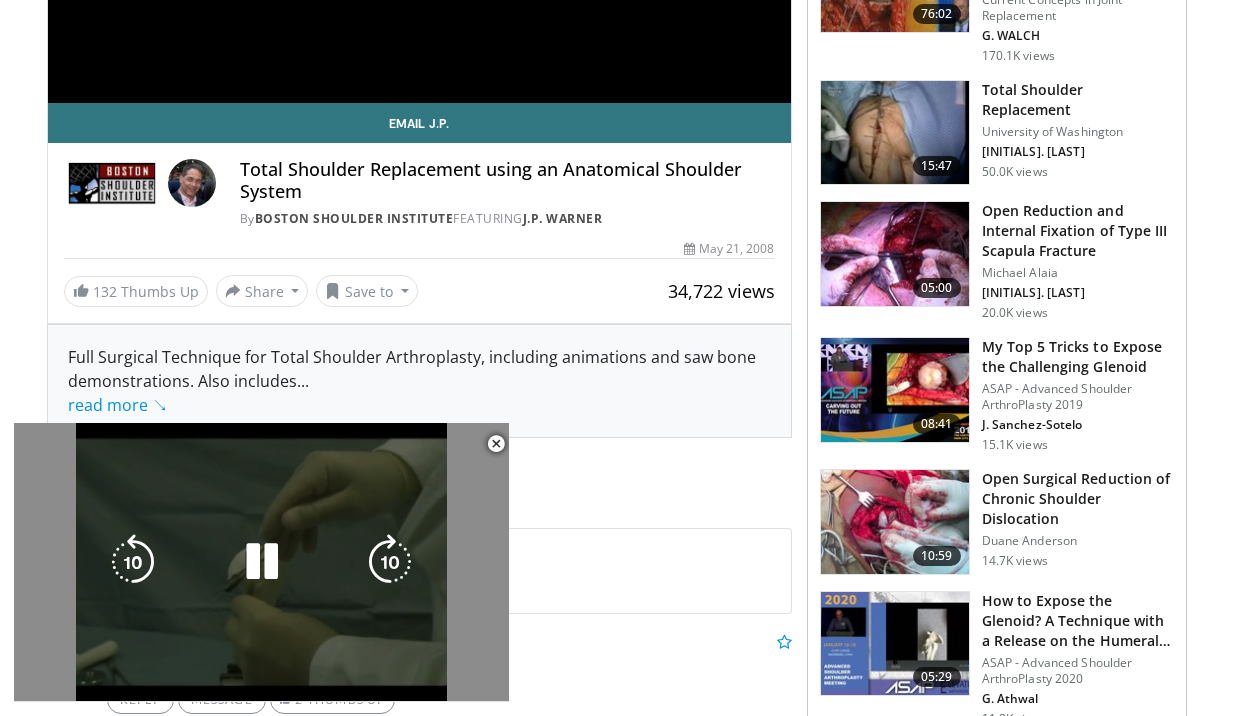 scroll, scrollTop: 472, scrollLeft: 0, axis: vertical 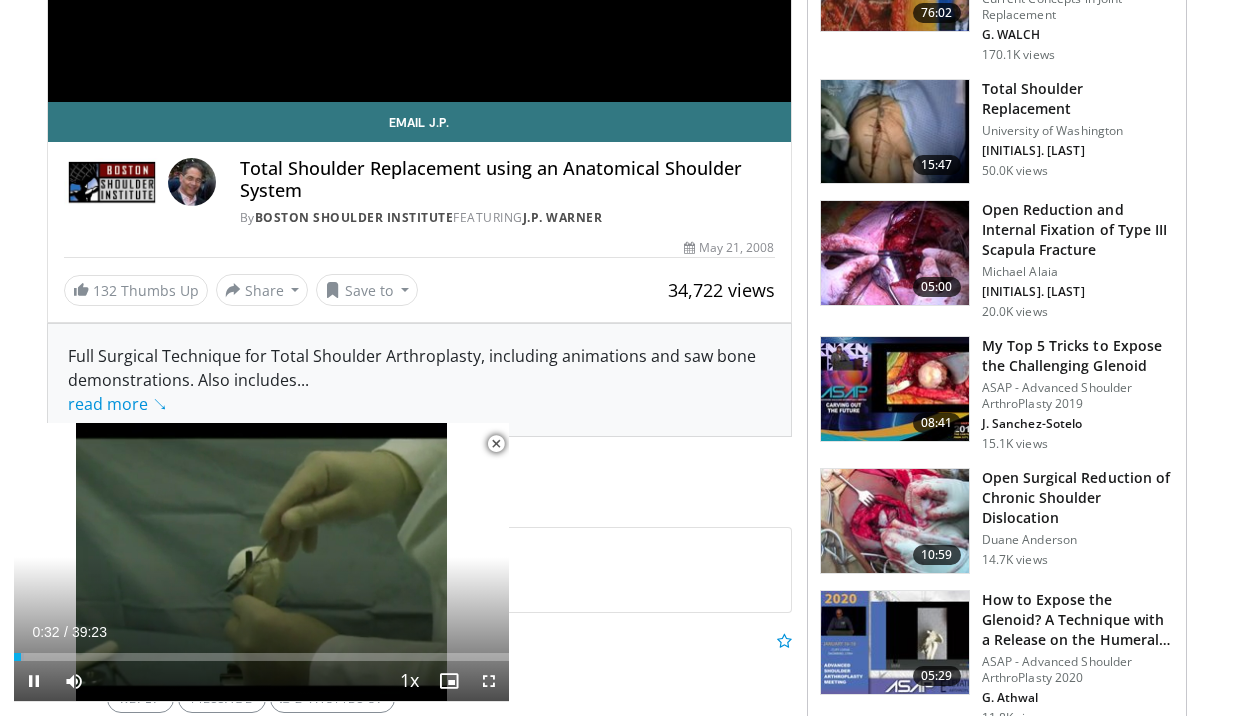 click at bounding box center (496, 444) 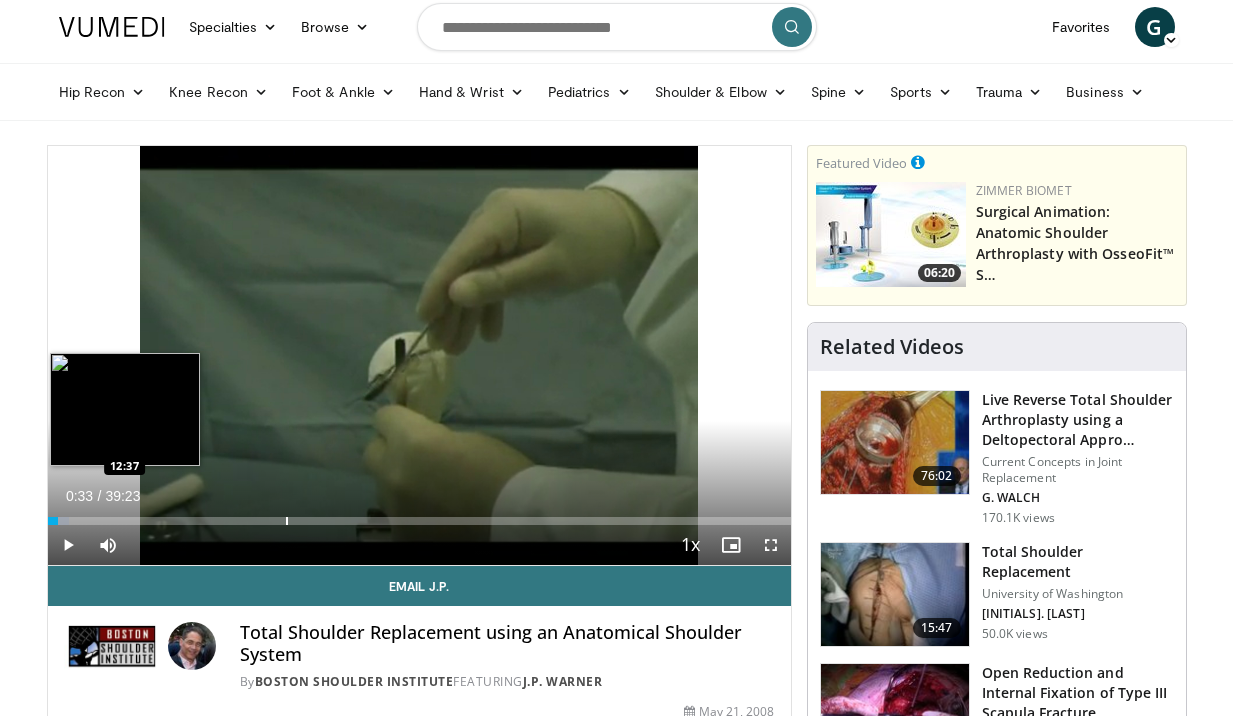 scroll, scrollTop: 0, scrollLeft: 0, axis: both 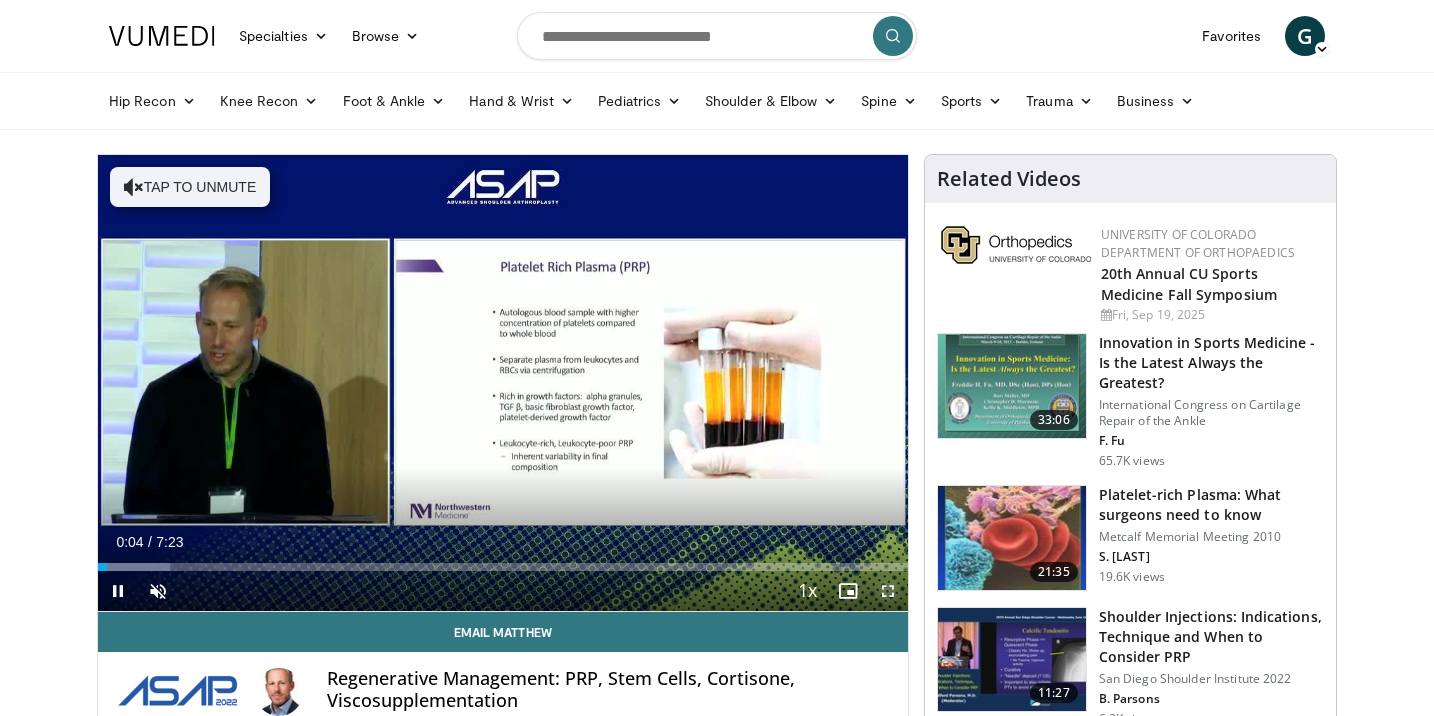 click at bounding box center (888, 591) 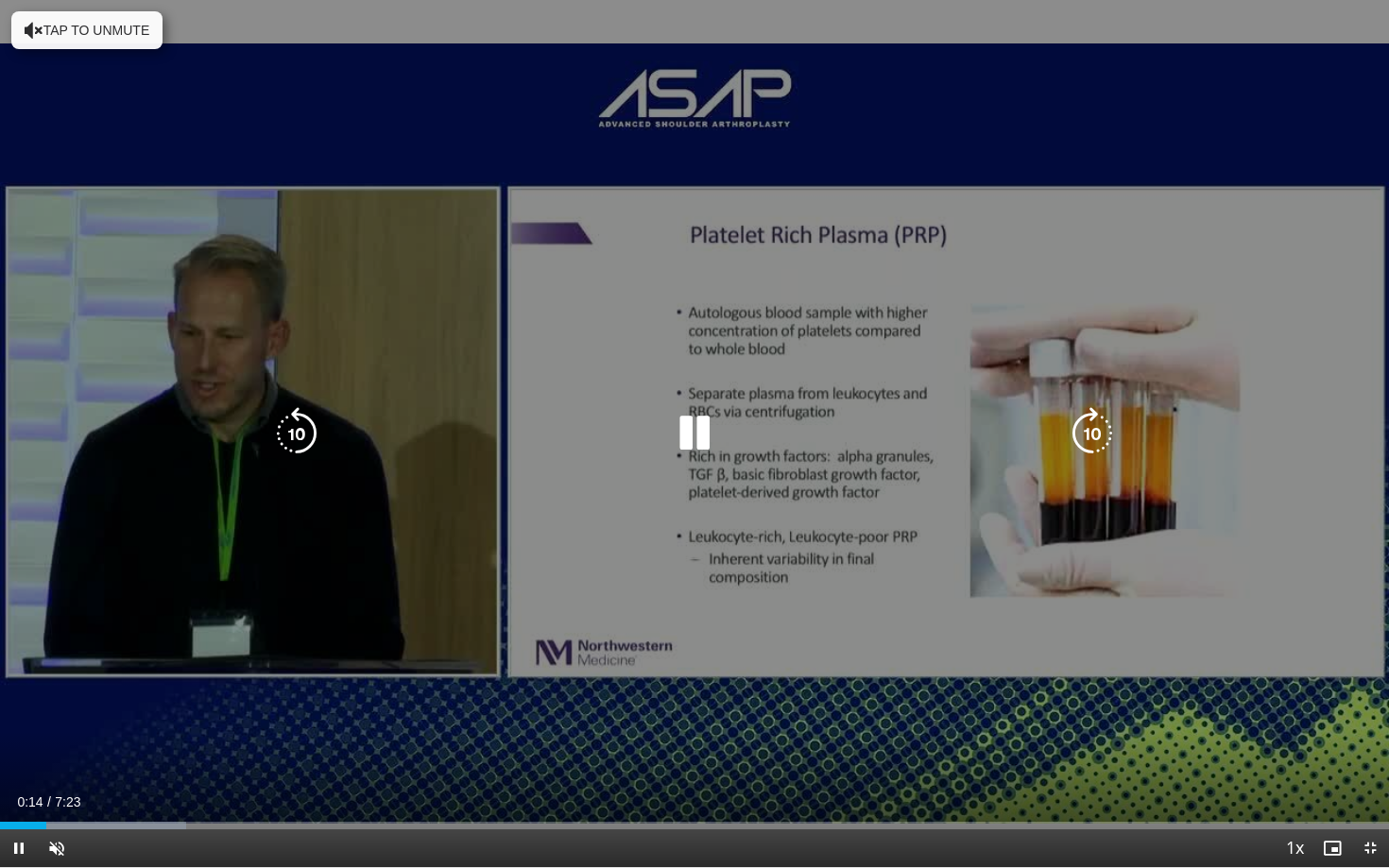 click on "Tap to unmute" at bounding box center (87, 30) 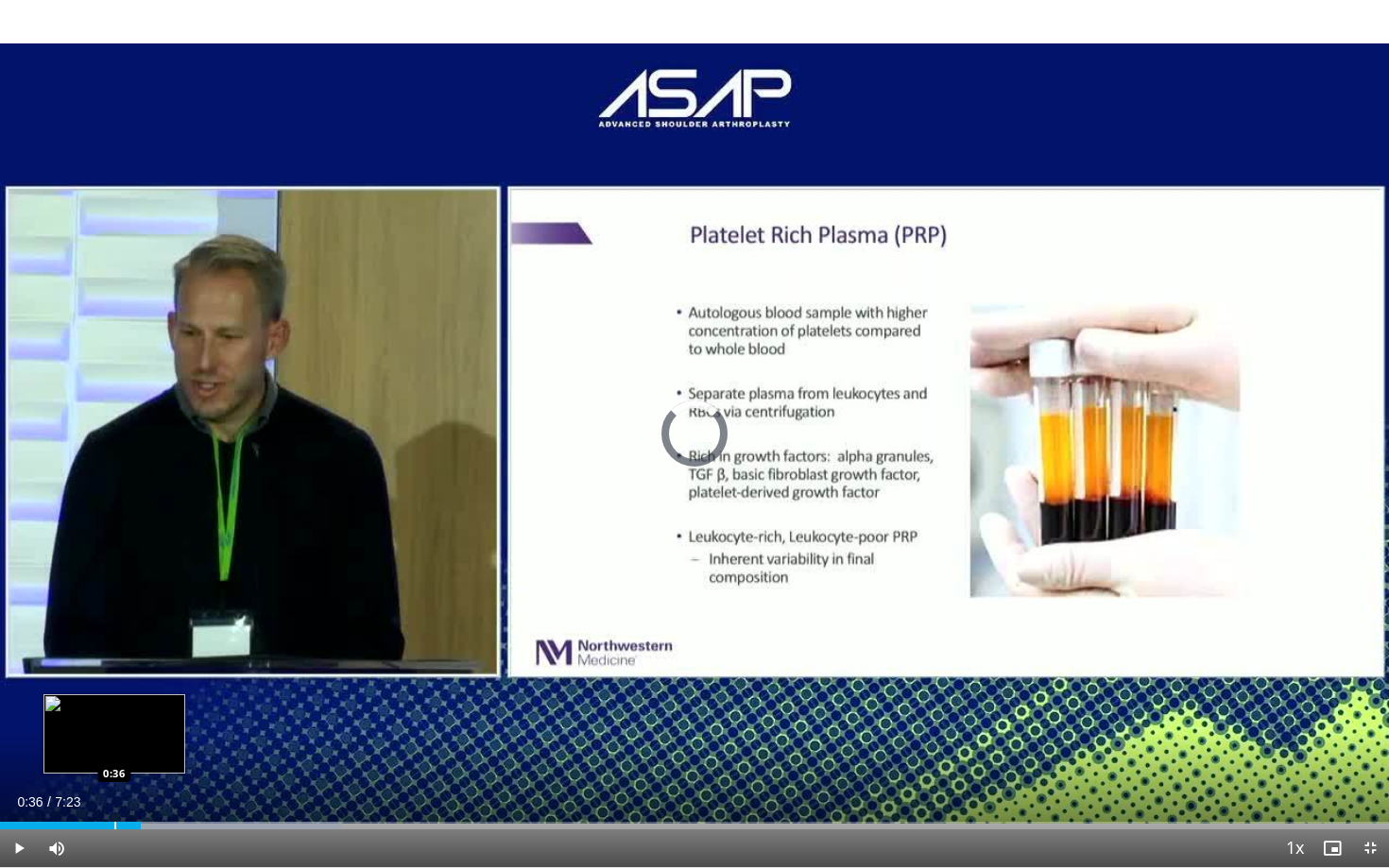 click at bounding box center [115, 825] 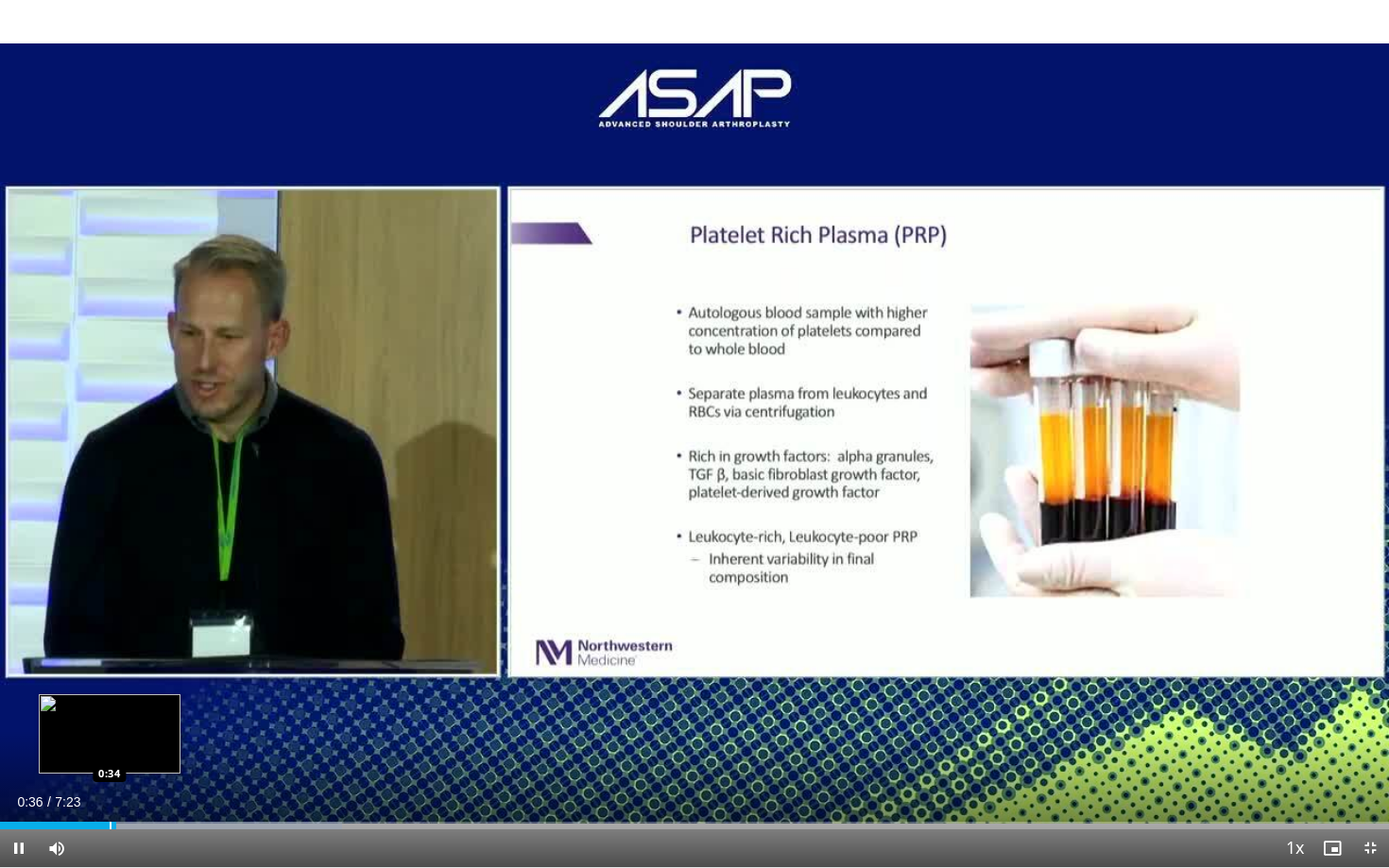 click at bounding box center (111, 825) 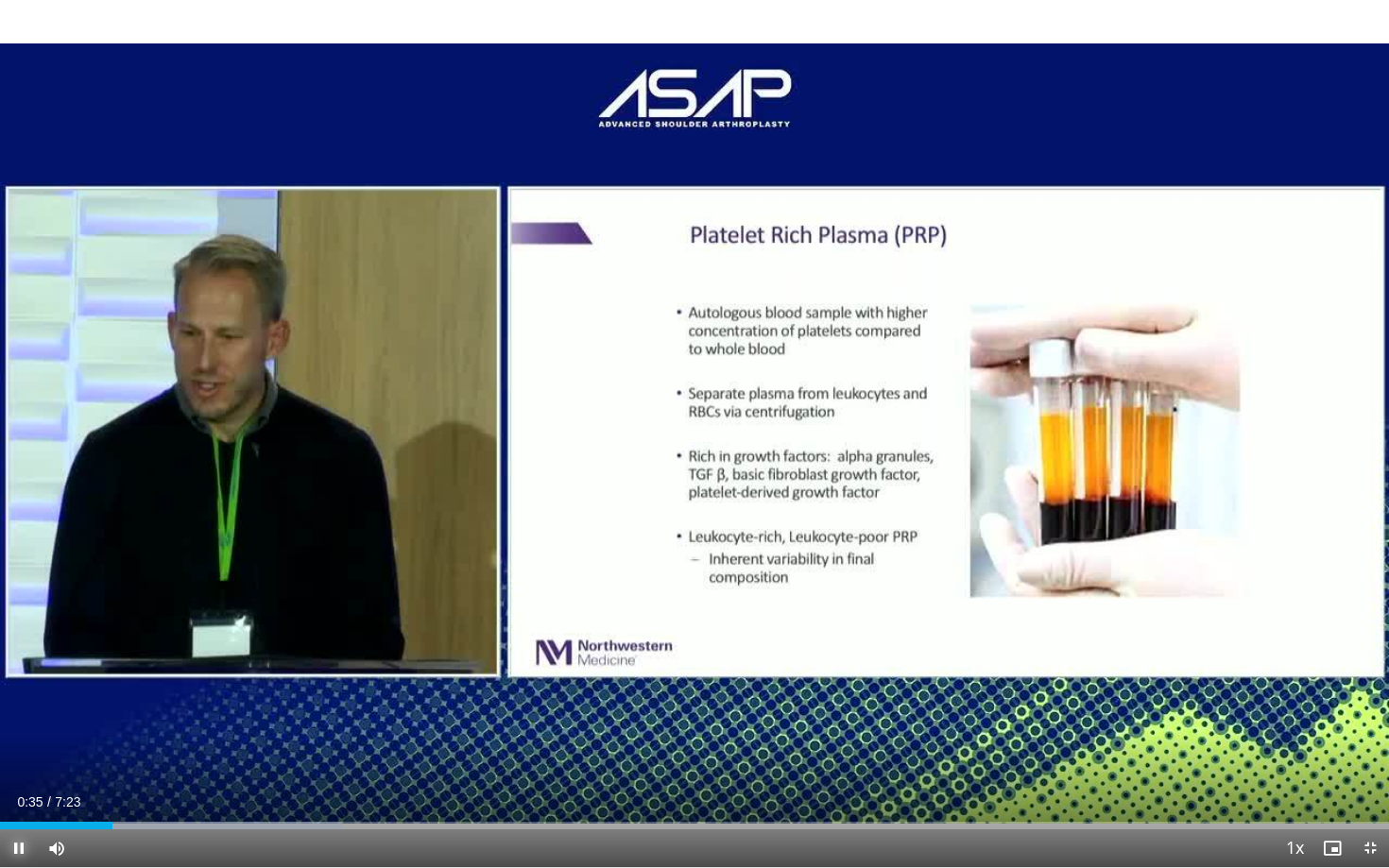 click at bounding box center (19, 848) 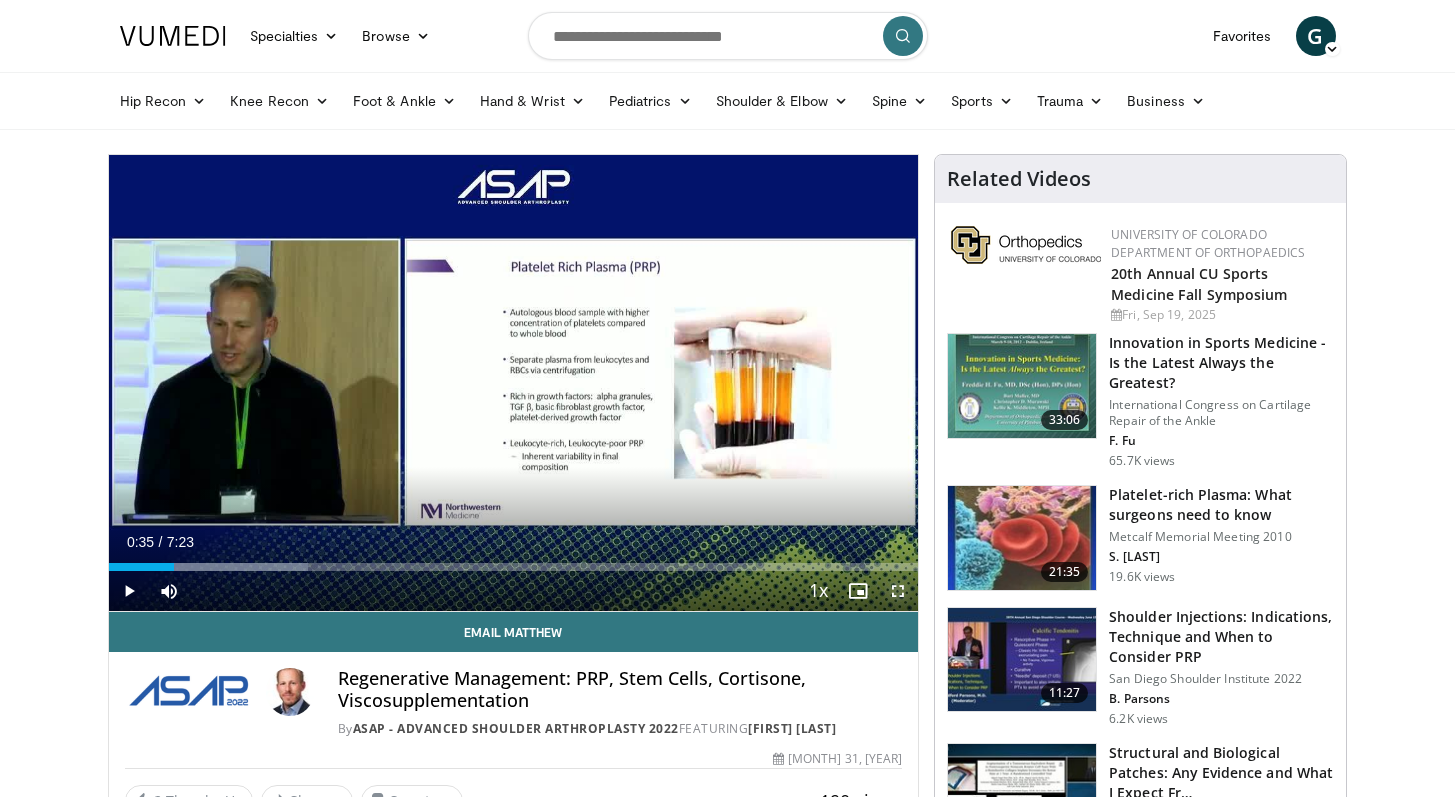 click at bounding box center [898, 591] 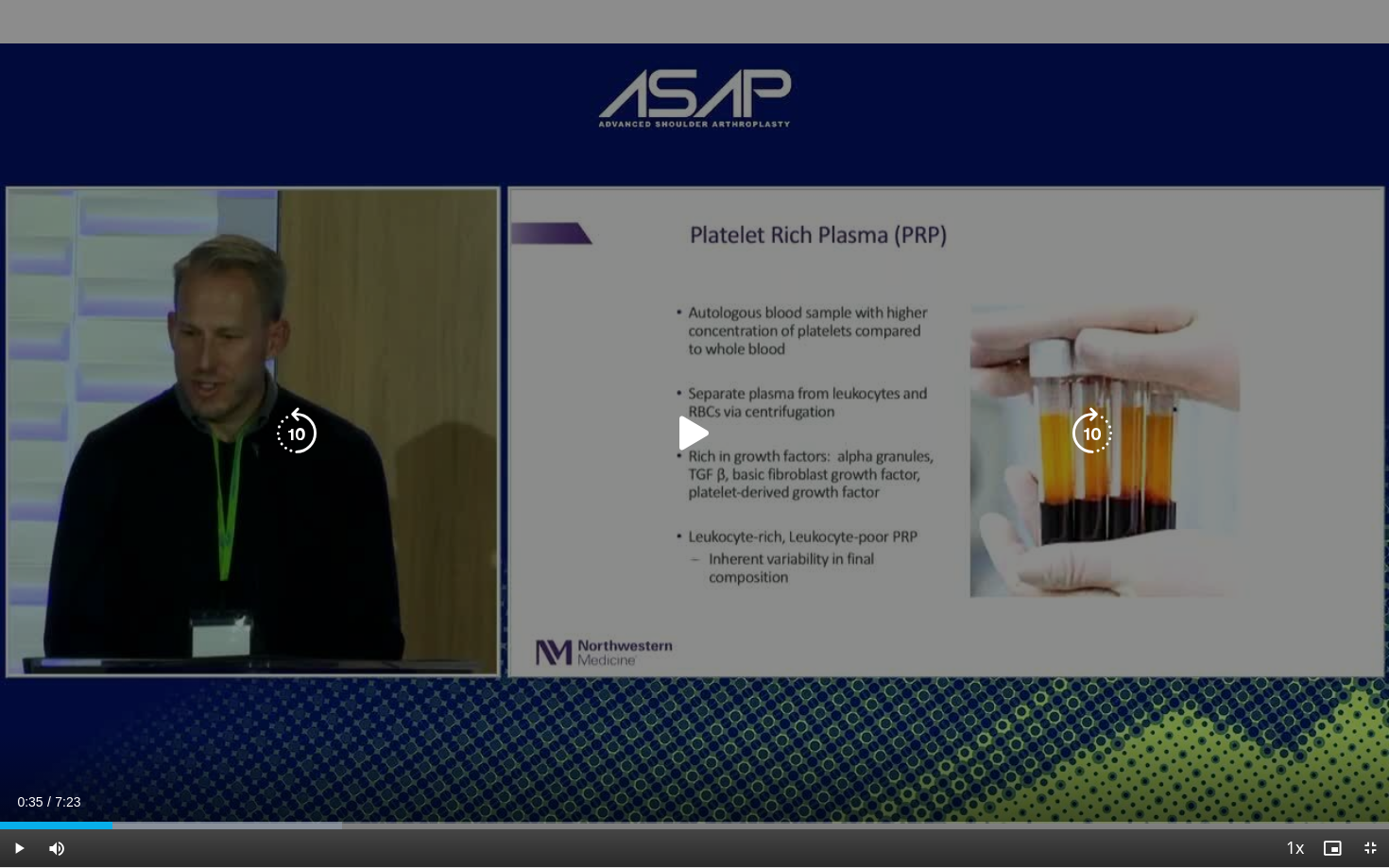 click at bounding box center (694, 434) 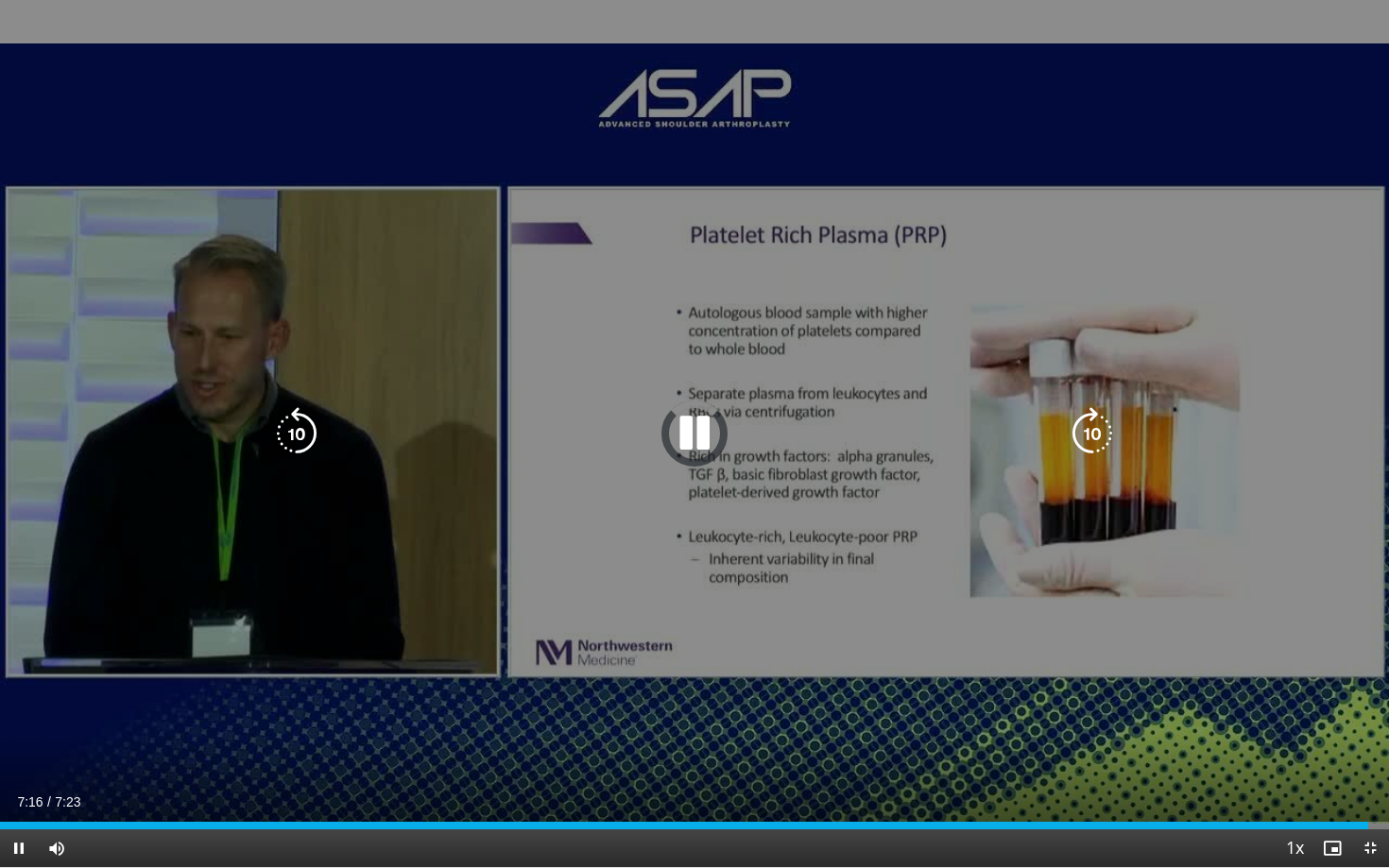 click at bounding box center [694, 434] 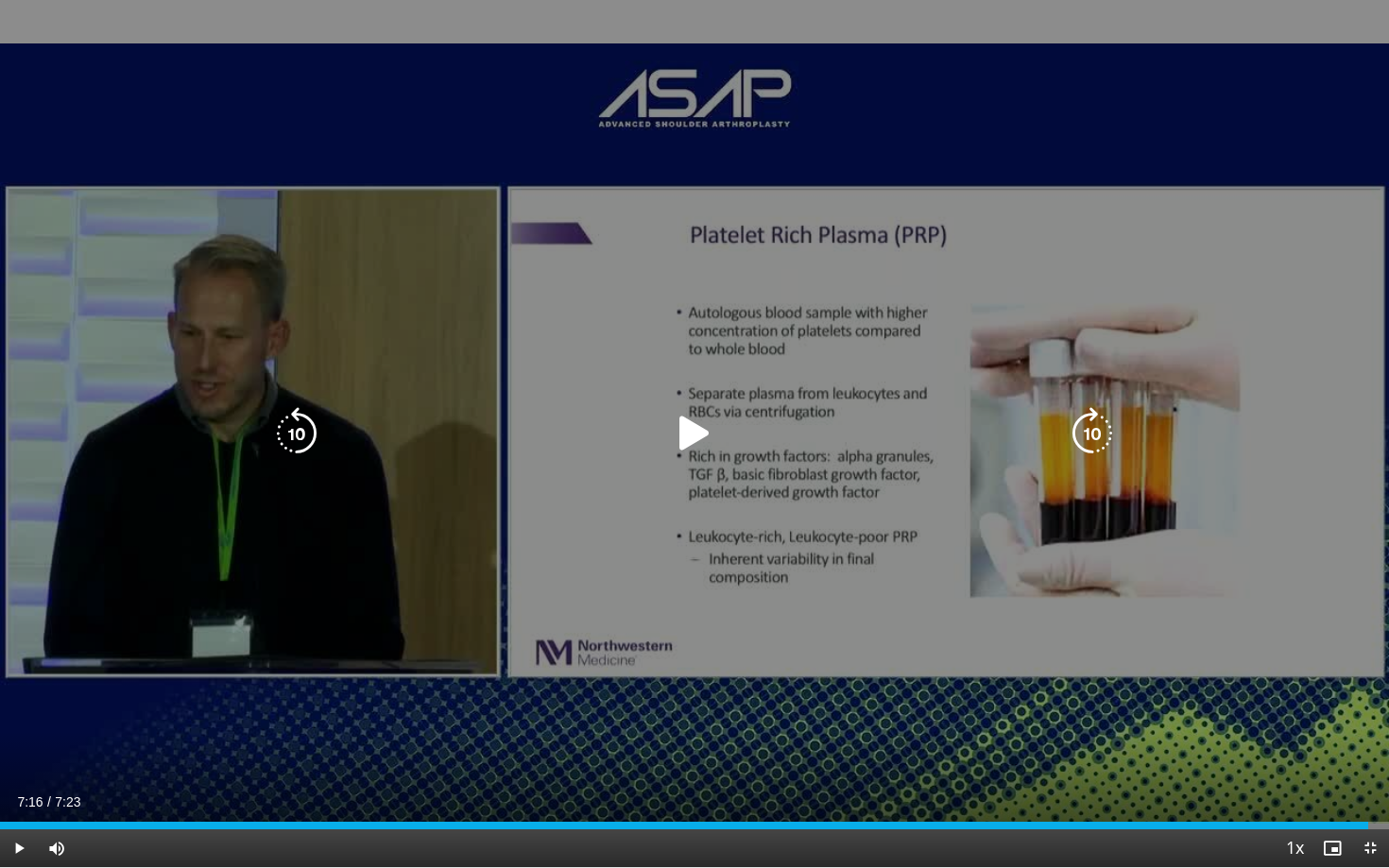 click at bounding box center (694, 434) 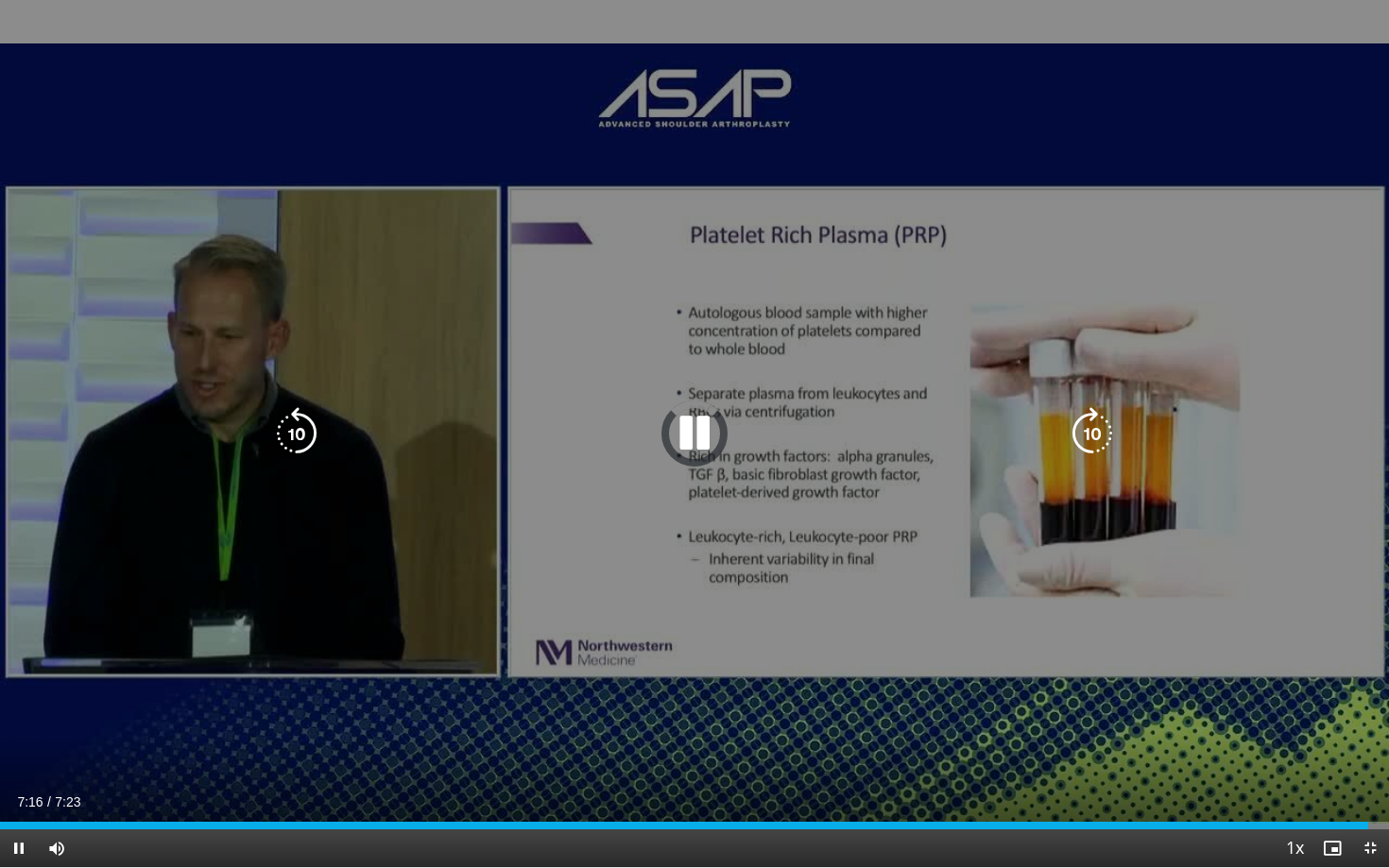 type 